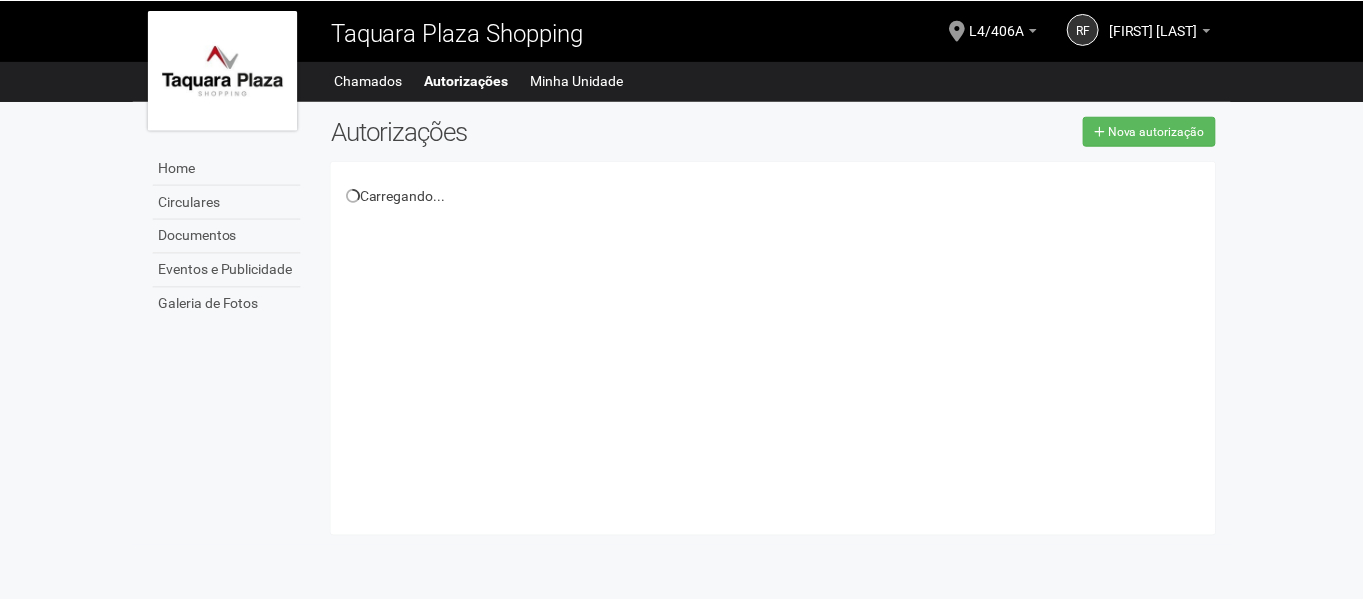 scroll, scrollTop: 0, scrollLeft: 0, axis: both 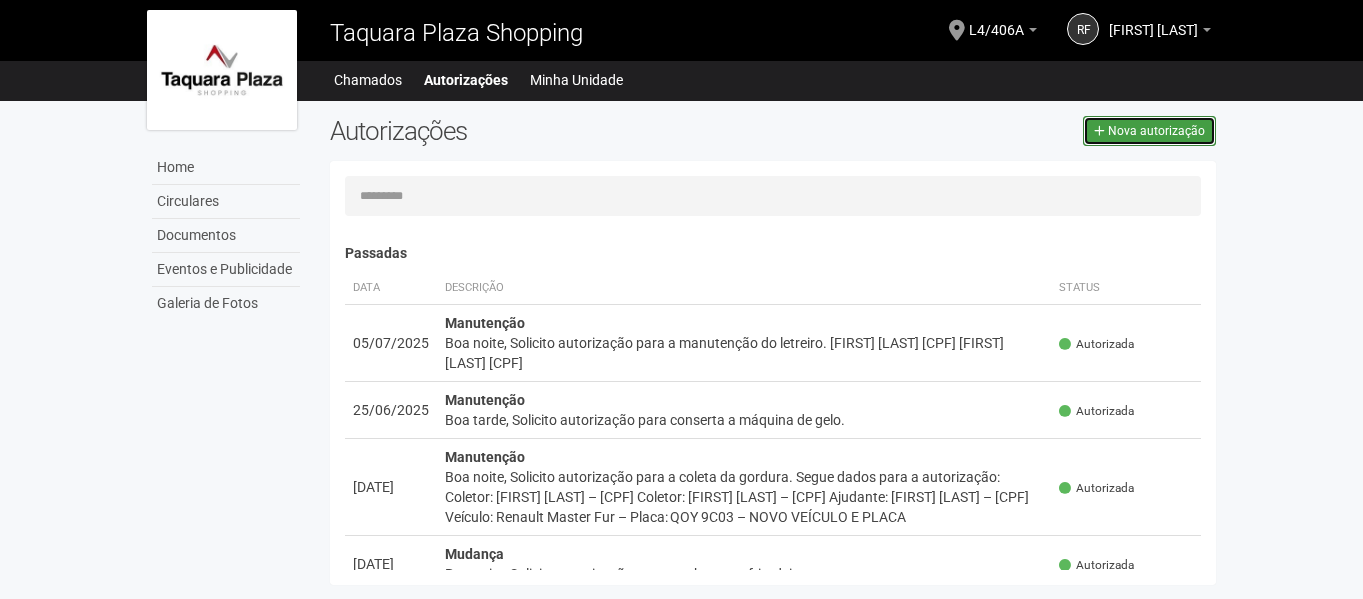 click on "Nova autorização" at bounding box center [1156, 131] 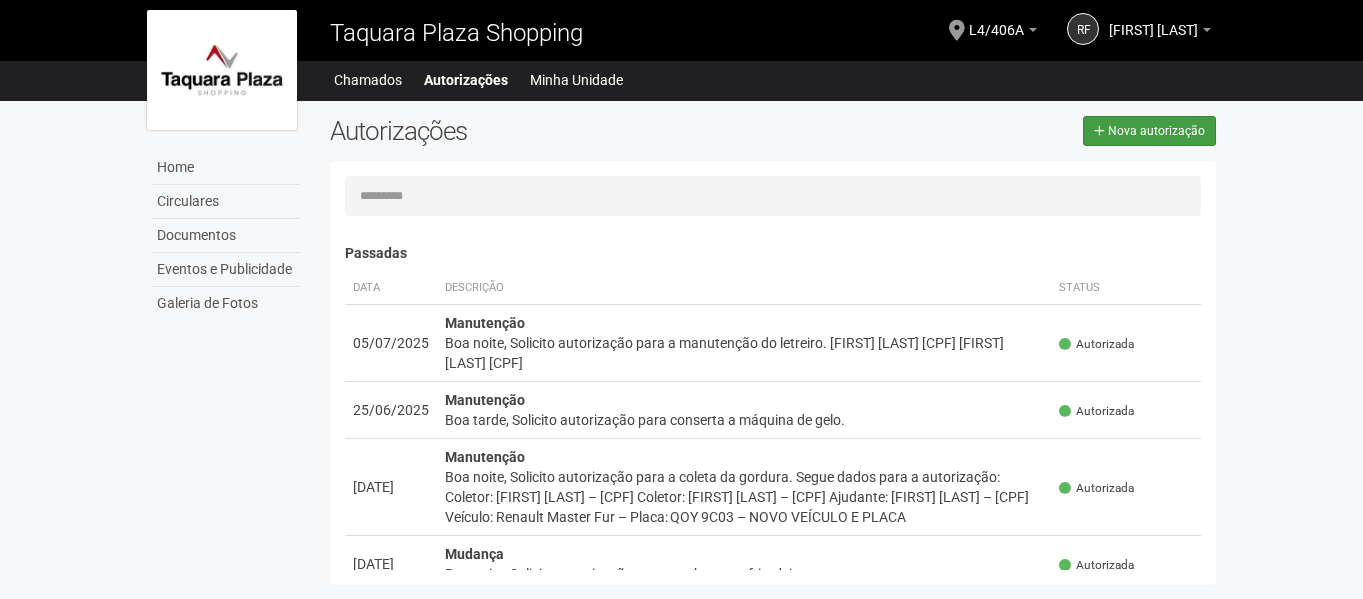 select on "**" 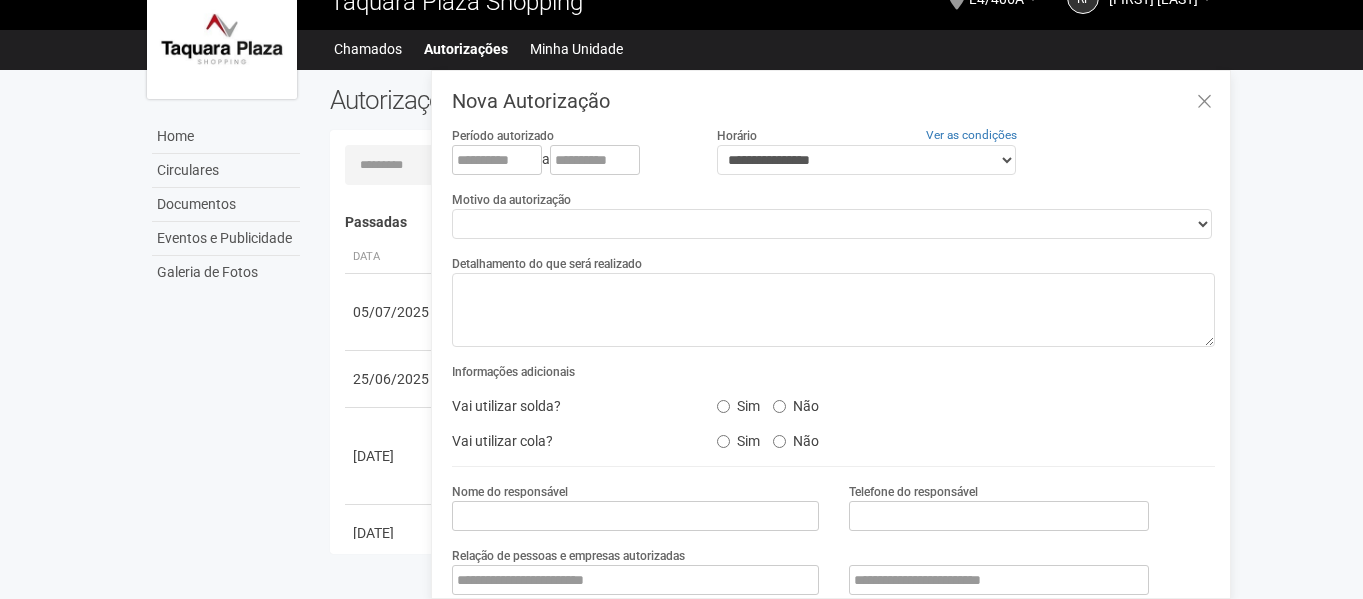 click on "Home
Circulares
Documentos
Eventos e Publicidade
Galeria de Fotos
Autorizações
Nova autorização
Carregando...
Nenhuma autorização foi solicitada
Passadas
Data
Descrição
Status" at bounding box center [682, 317] 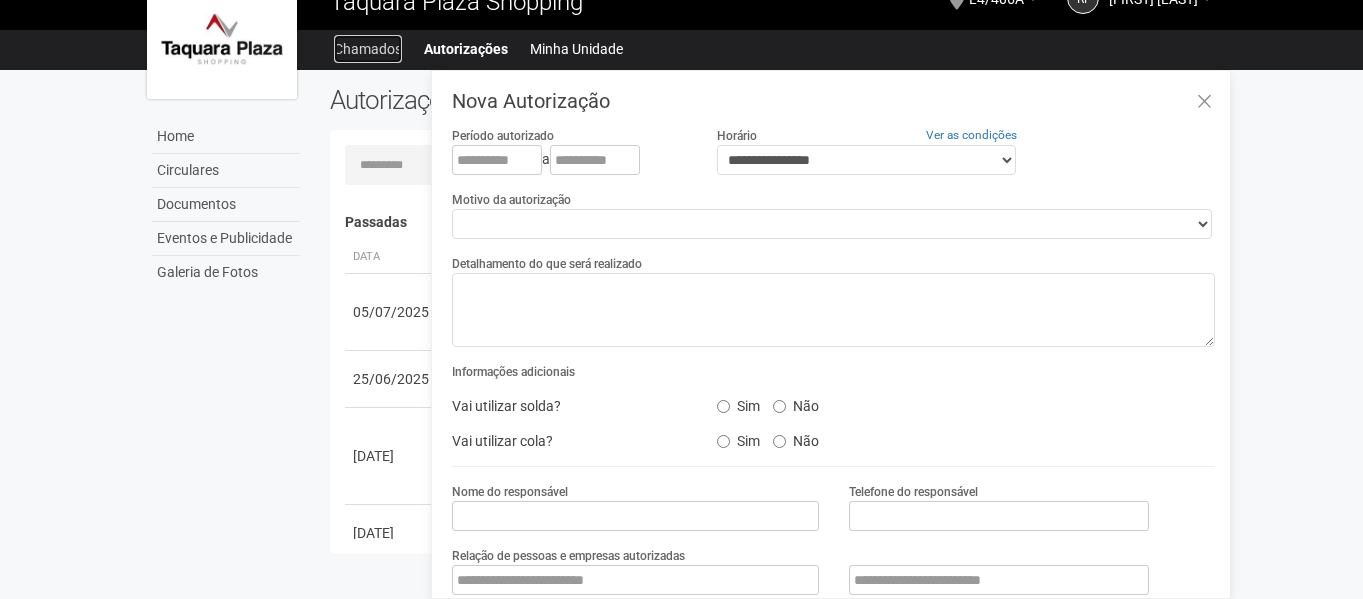 click on "Chamados" at bounding box center (368, 49) 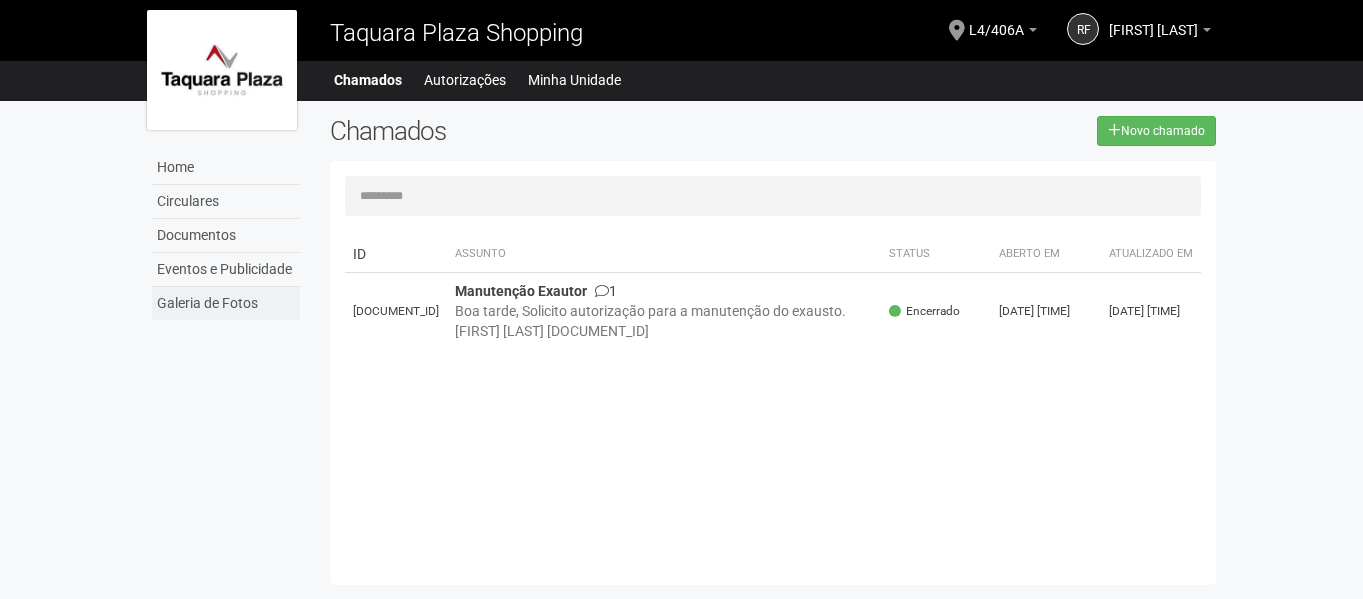 scroll, scrollTop: 0, scrollLeft: 0, axis: both 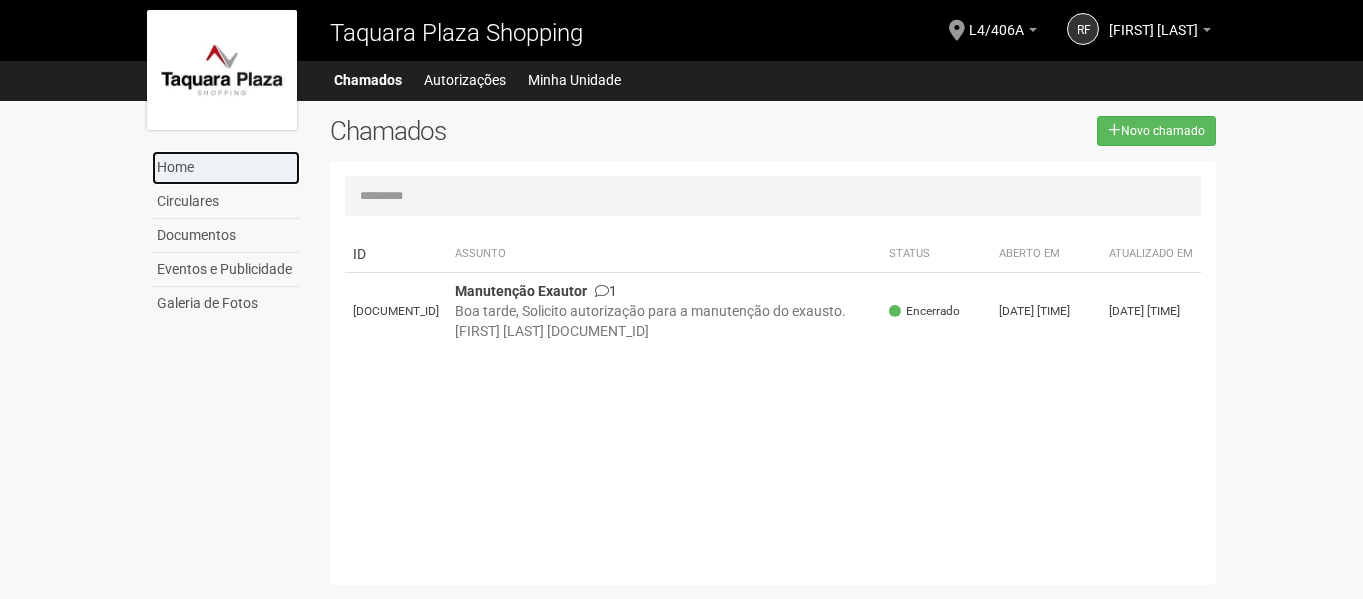 click on "Home" at bounding box center [226, 168] 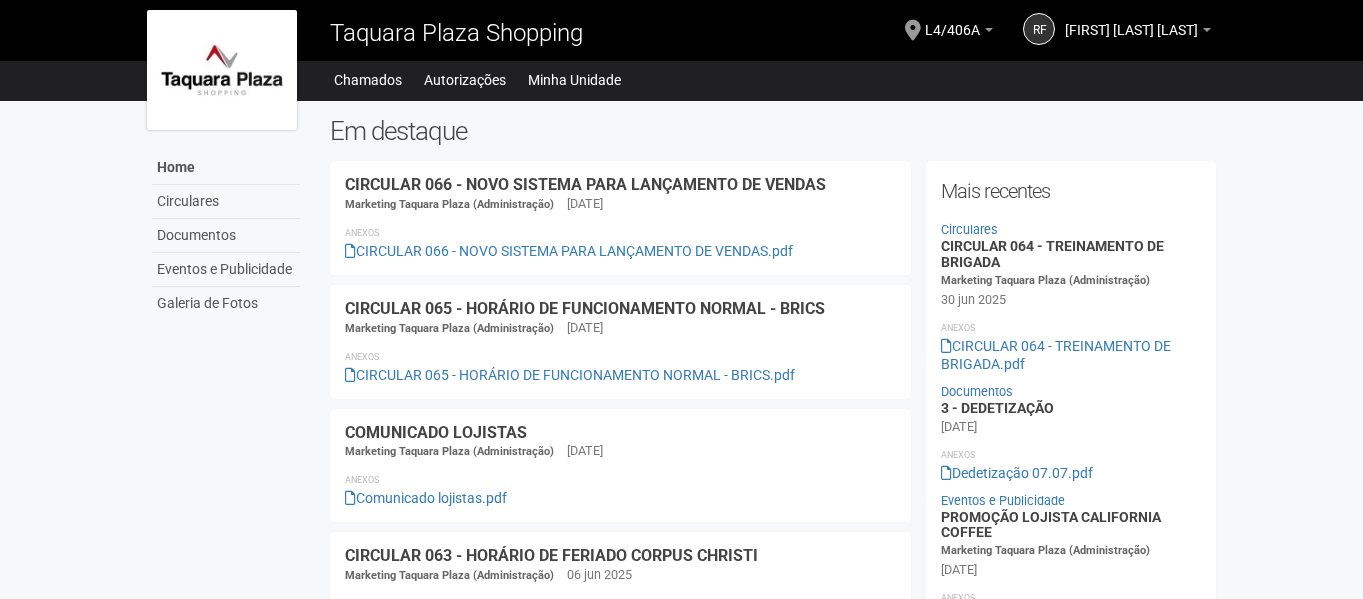 scroll, scrollTop: 0, scrollLeft: 0, axis: both 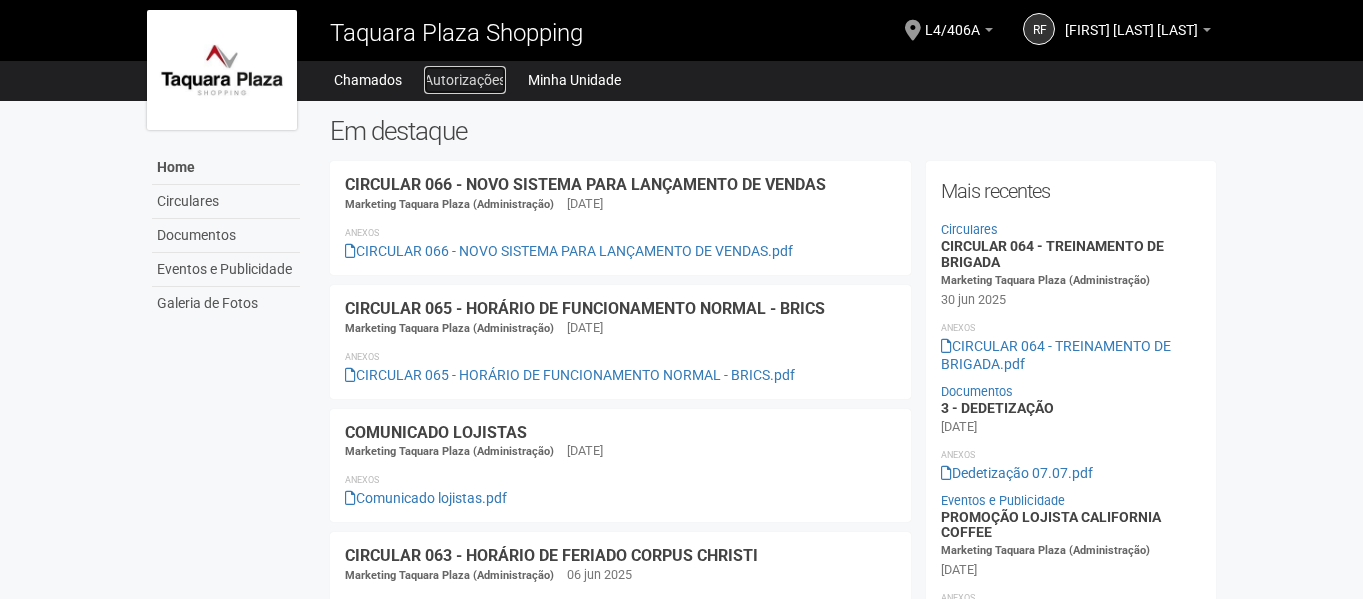 click on "Autorizações" at bounding box center (465, 80) 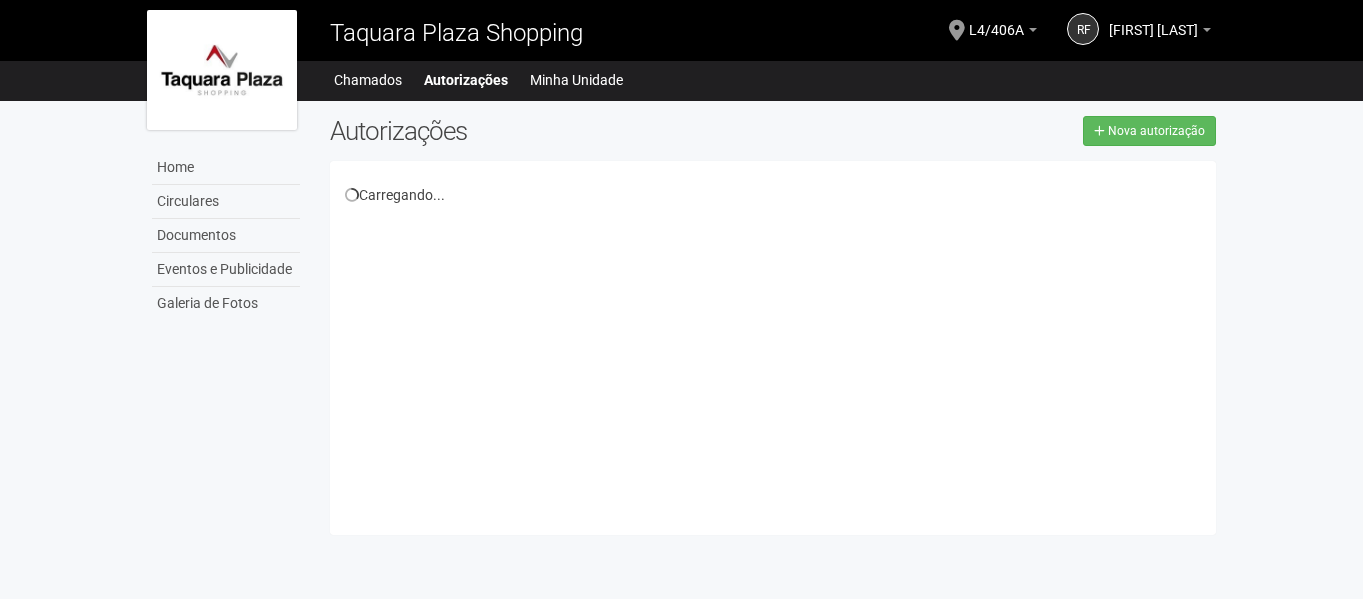 scroll, scrollTop: 0, scrollLeft: 0, axis: both 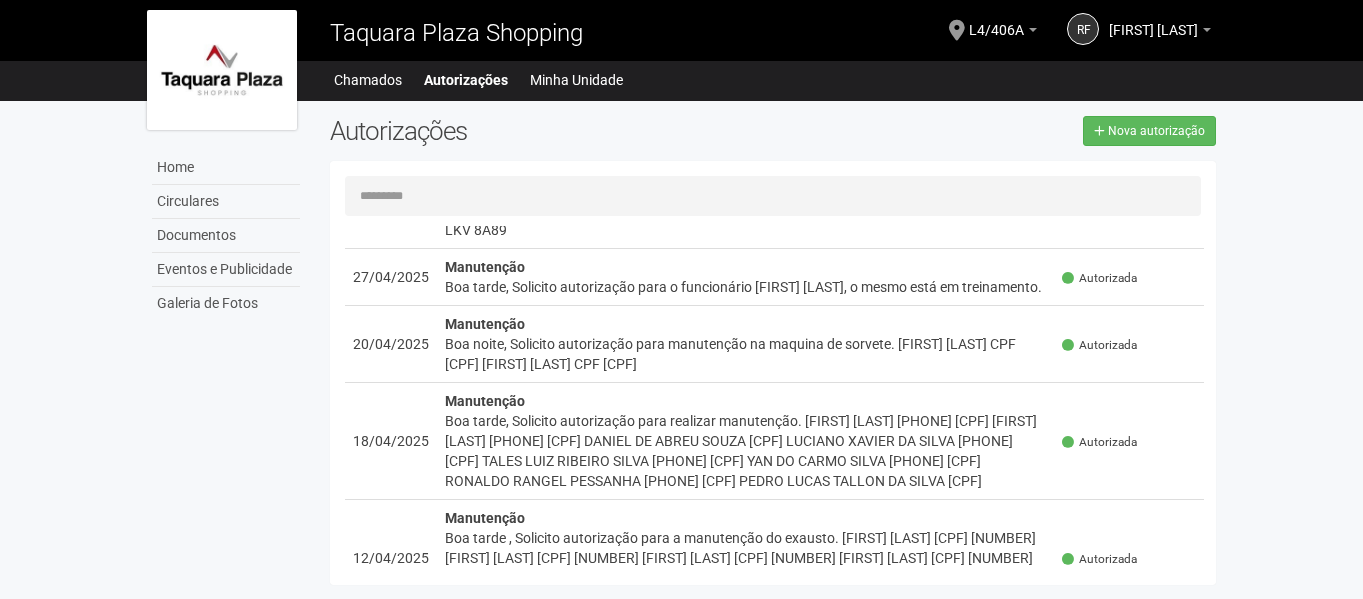 click on "Boa tarde,
Solicito autorização para manutenção." at bounding box center (746, 153) 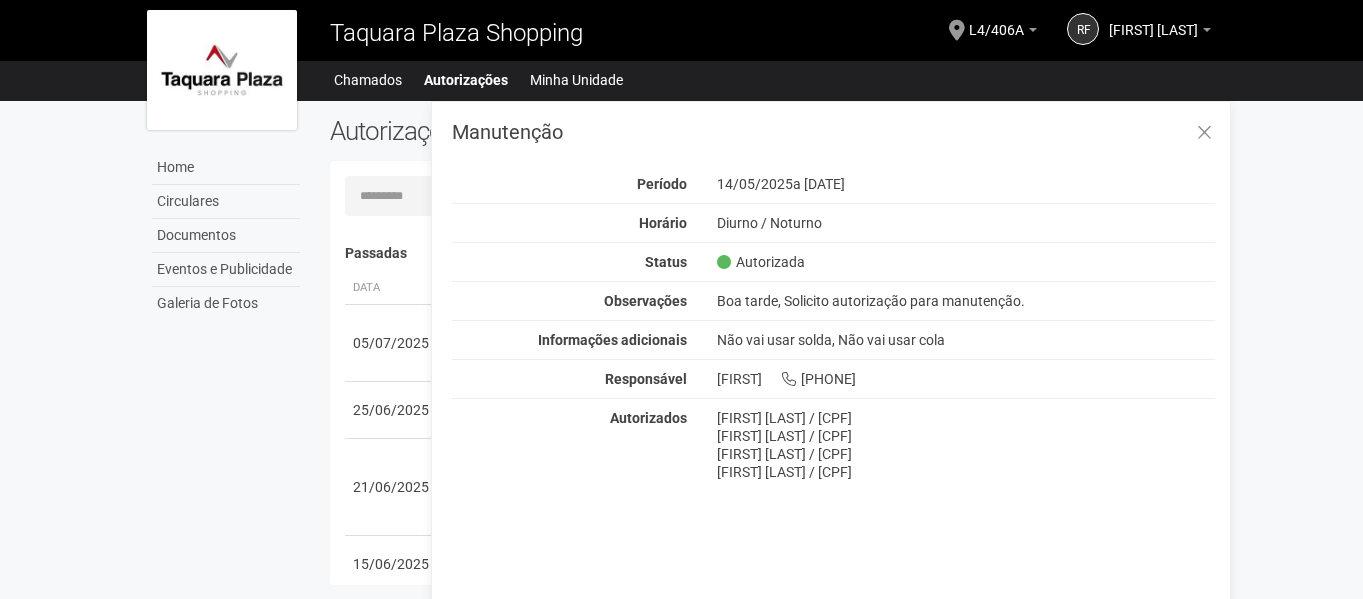 click on "Home
Circulares
Documentos
Eventos e Publicidade
Galeria de Fotos
Autorizações
Nova autorização
Carregando...
Nenhuma autorização foi solicitada
Passadas
Data
Descrição
Status" at bounding box center [682, 348] 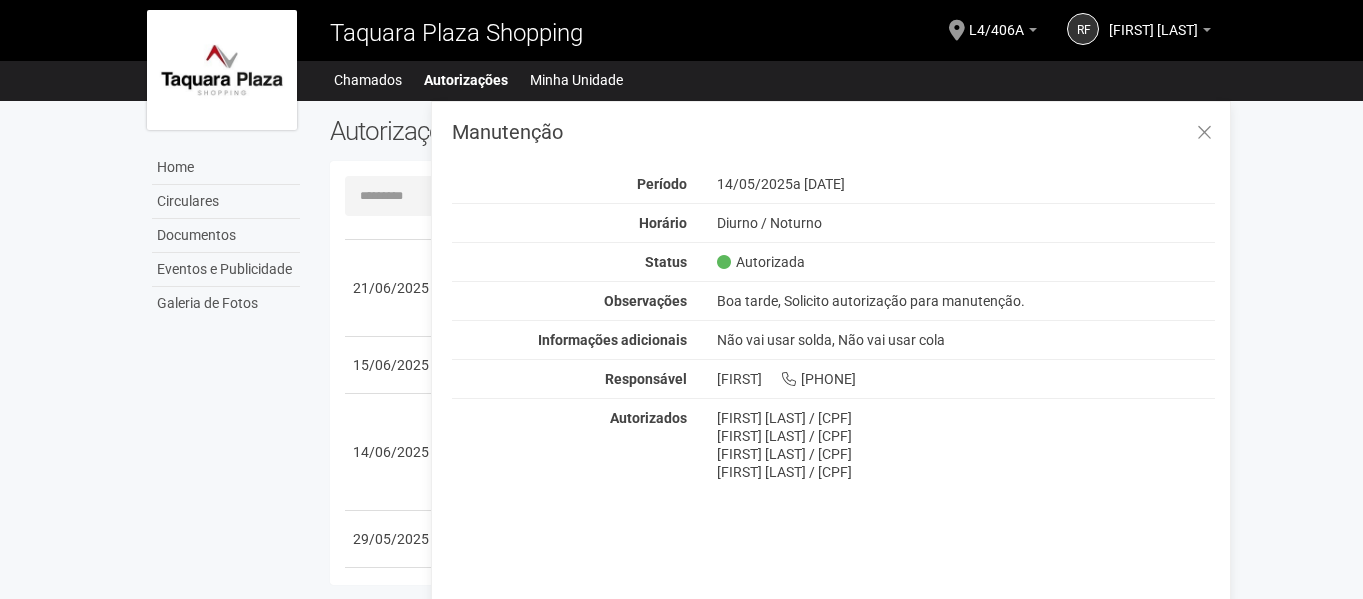 scroll, scrollTop: 200, scrollLeft: 0, axis: vertical 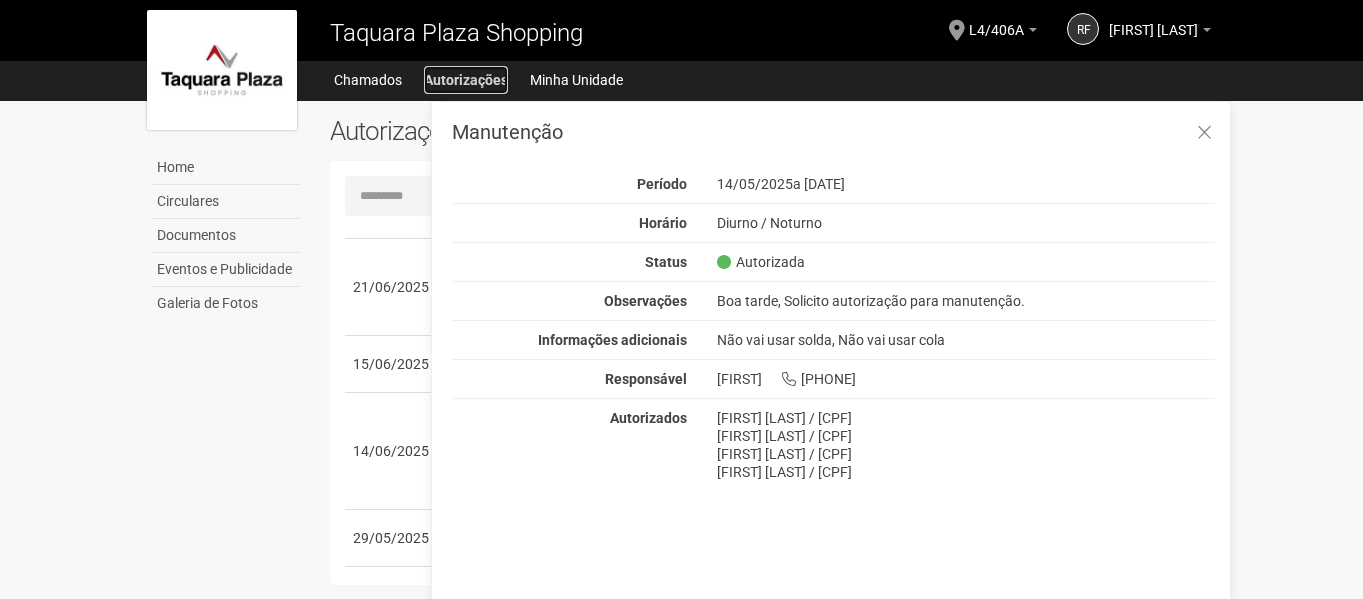 click on "Autorizações" at bounding box center (466, 80) 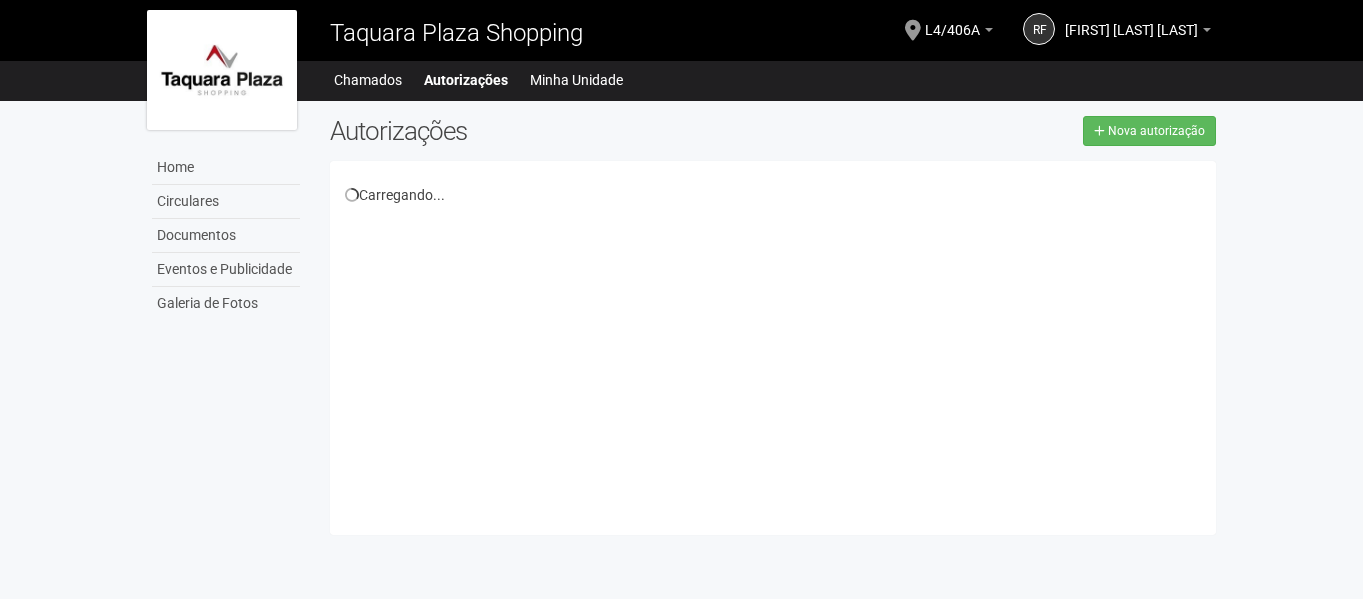 scroll, scrollTop: 0, scrollLeft: 0, axis: both 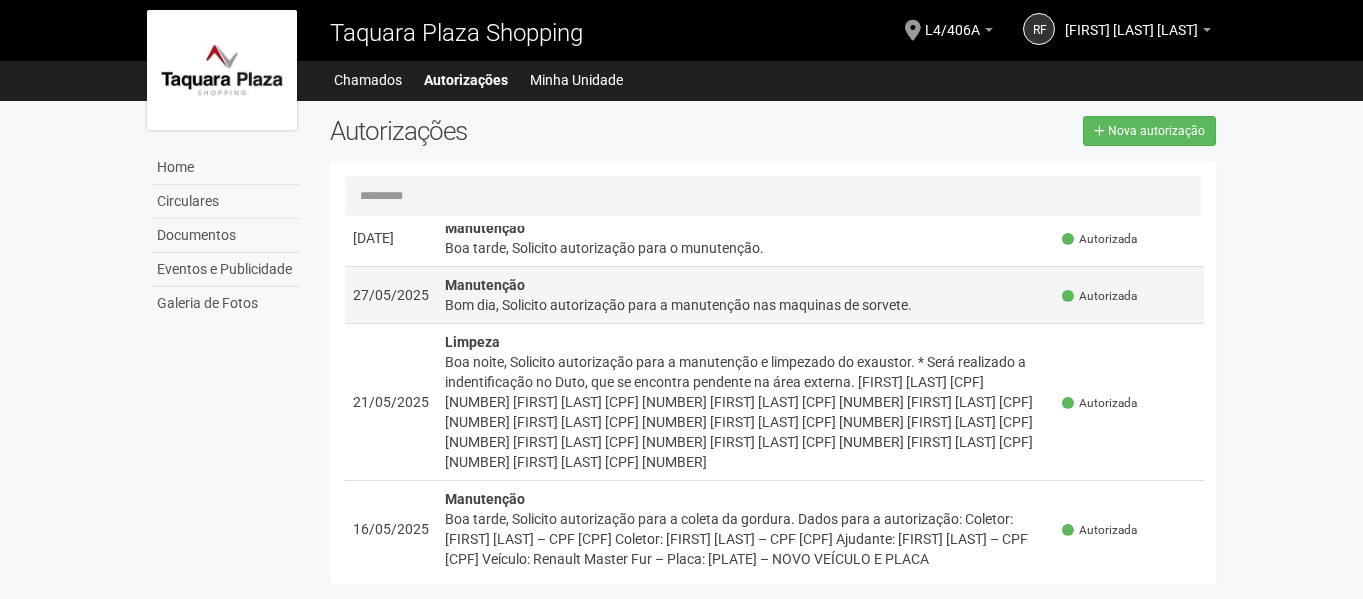 click on "Bom dia,
Solicito autorização para a manutenção nas maquinas de sorvete." at bounding box center [746, 305] 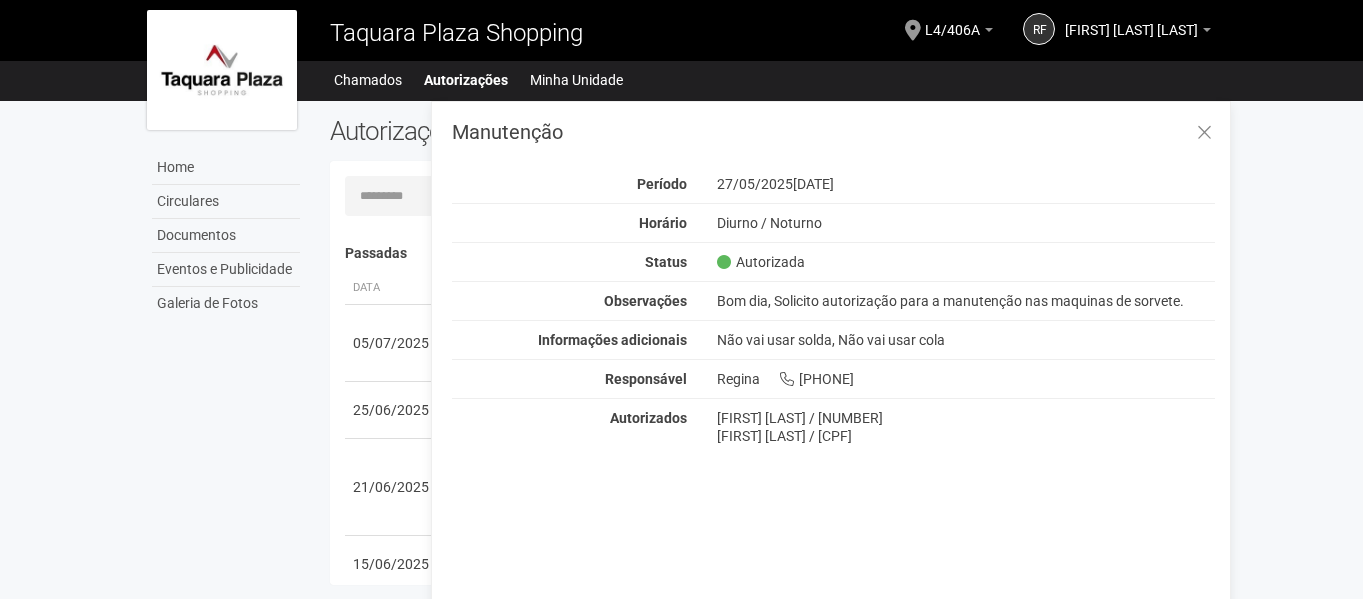 drag, startPoint x: 968, startPoint y: 434, endPoint x: 724, endPoint y: 409, distance: 245.27739 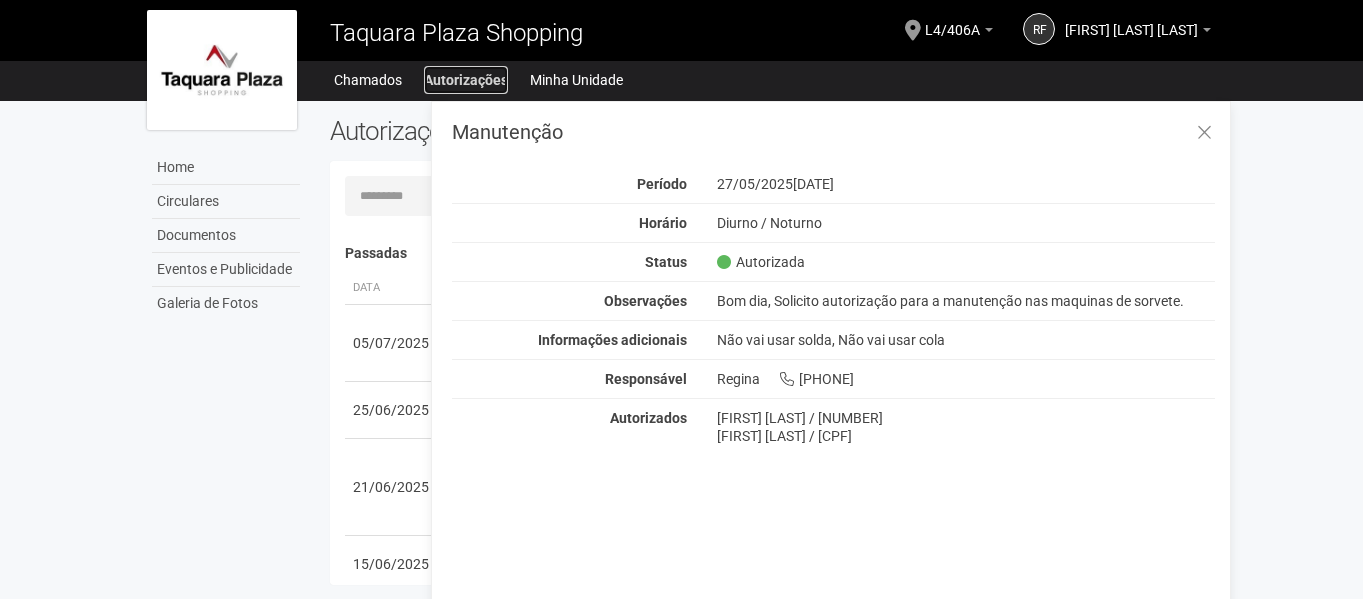 click on "Autorizações" at bounding box center [466, 80] 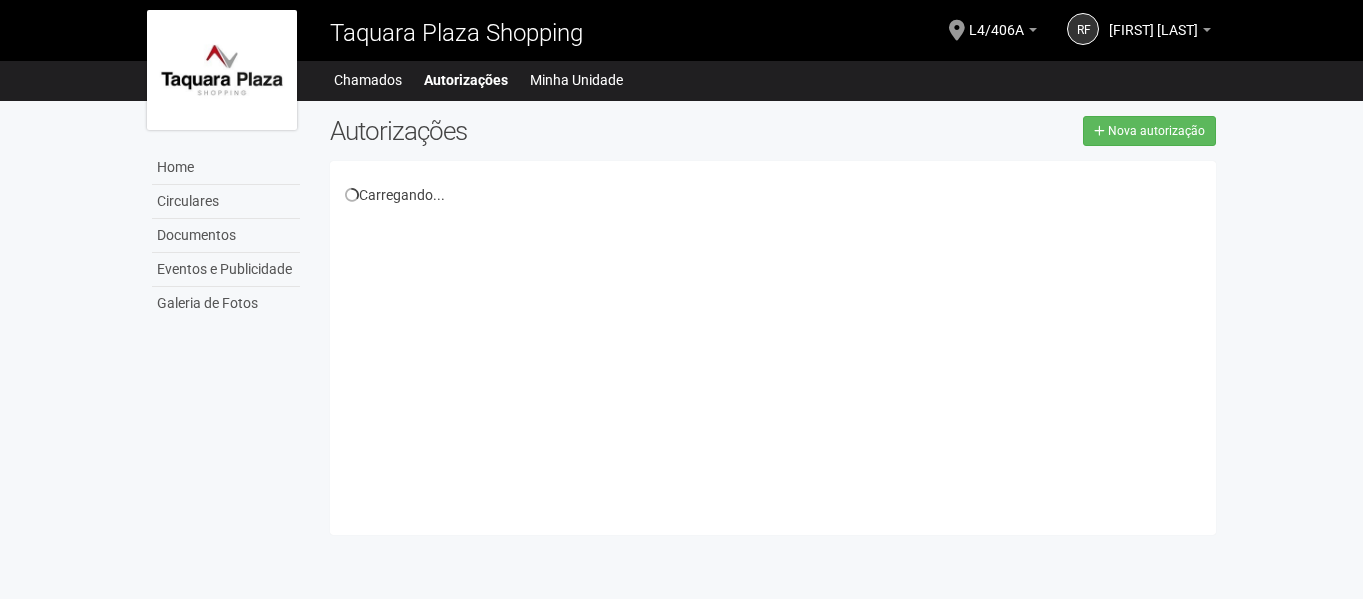 scroll, scrollTop: 0, scrollLeft: 0, axis: both 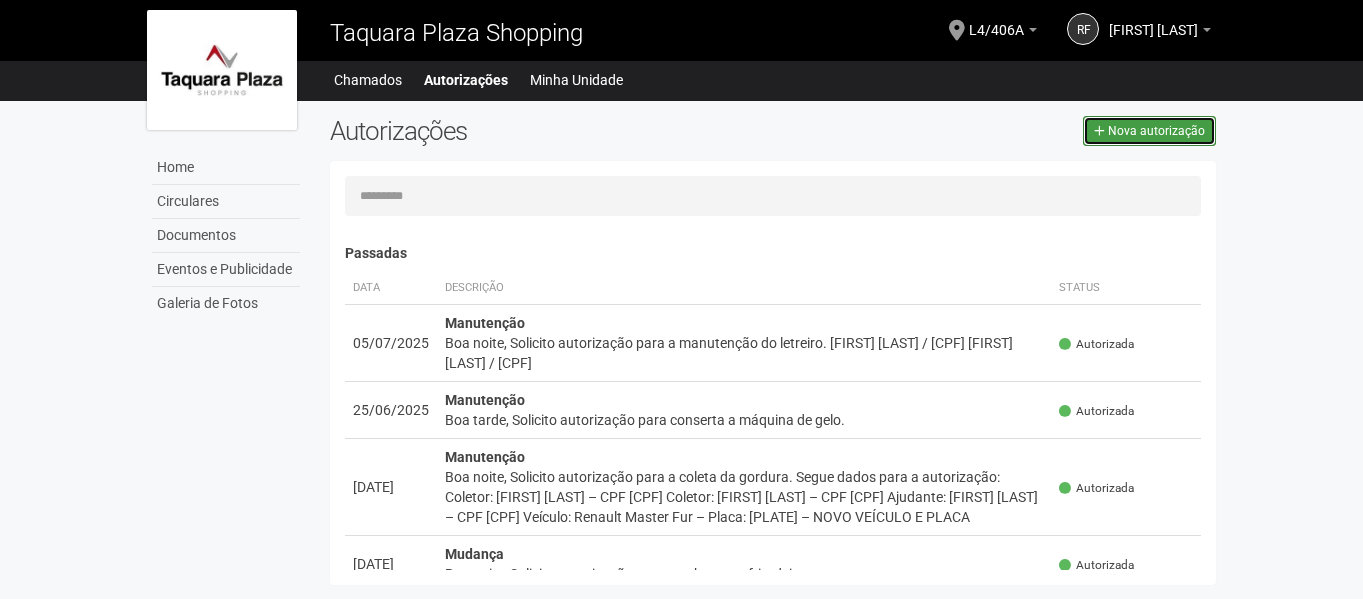 click on "Nova autorização" at bounding box center (1156, 131) 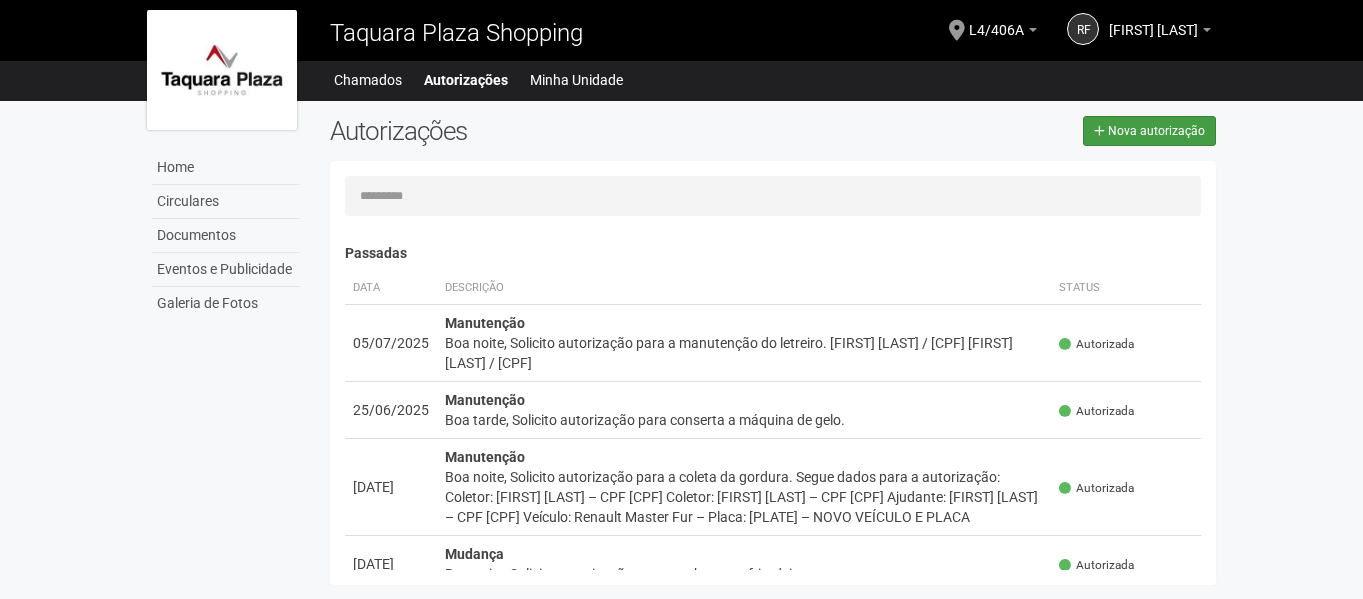 select on "**" 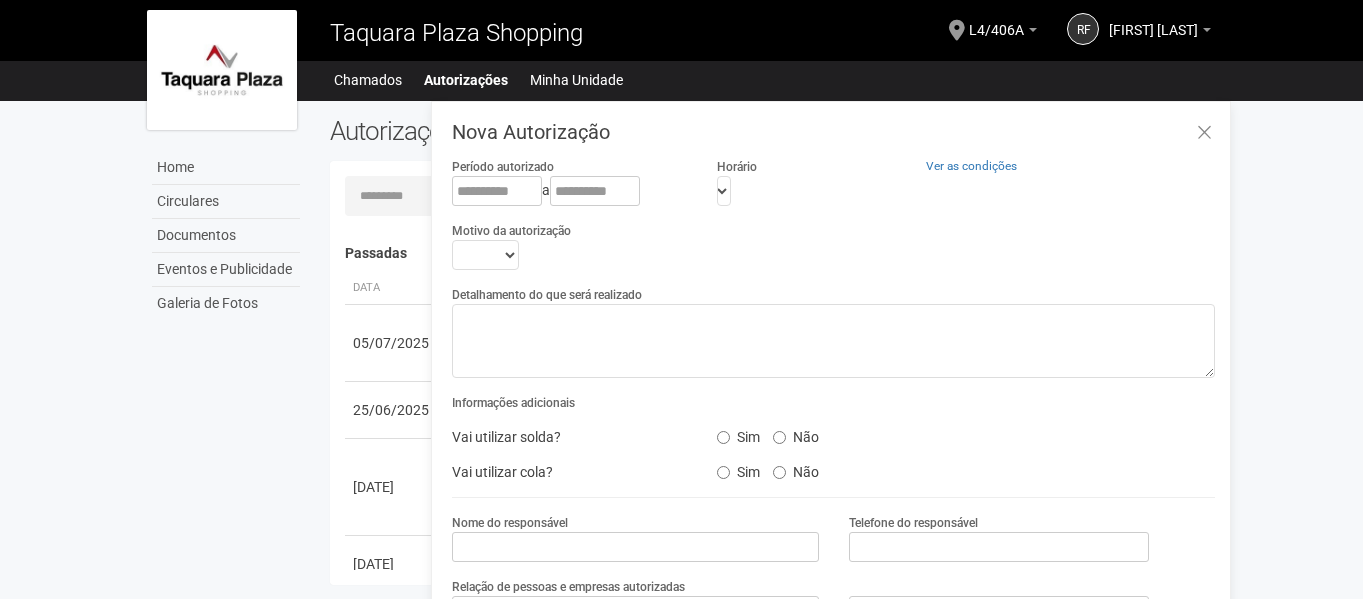 scroll, scrollTop: 31, scrollLeft: 0, axis: vertical 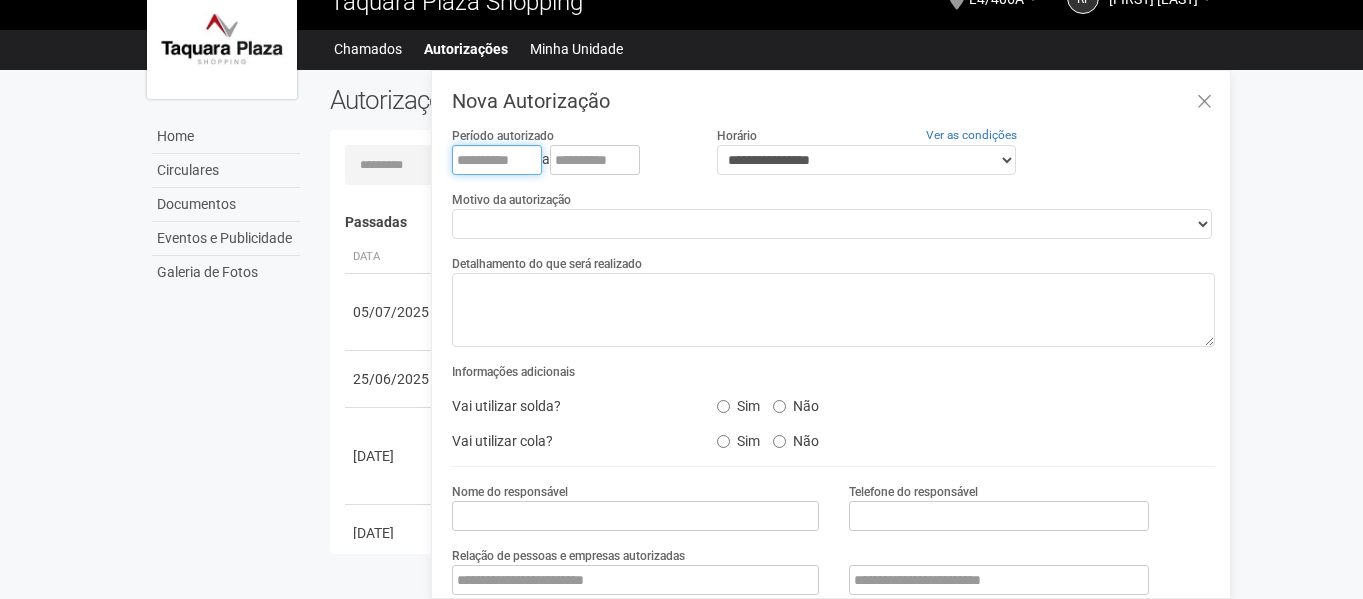 click at bounding box center [497, 160] 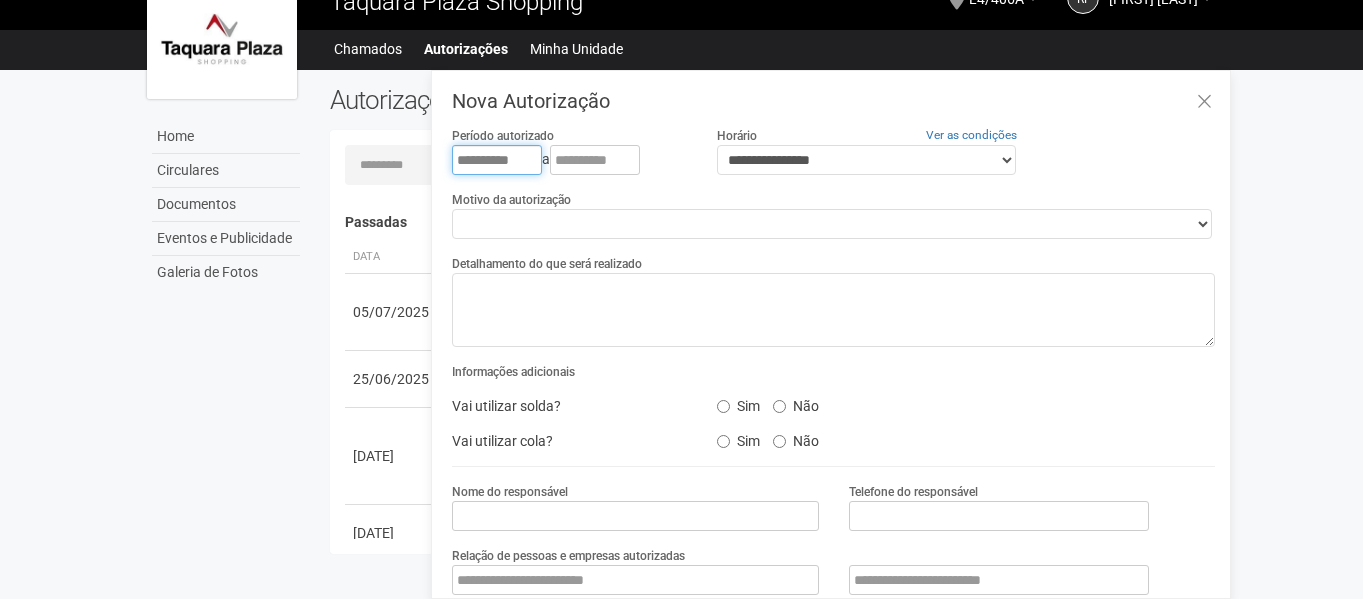 type on "**********" 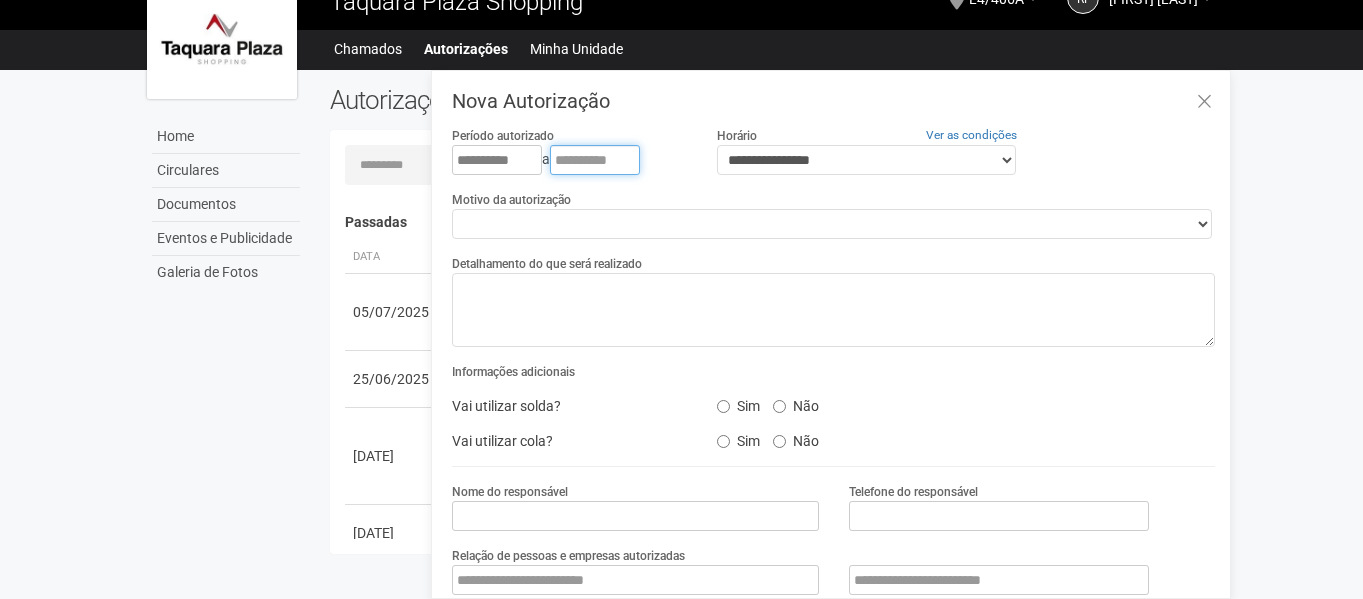 click at bounding box center (595, 160) 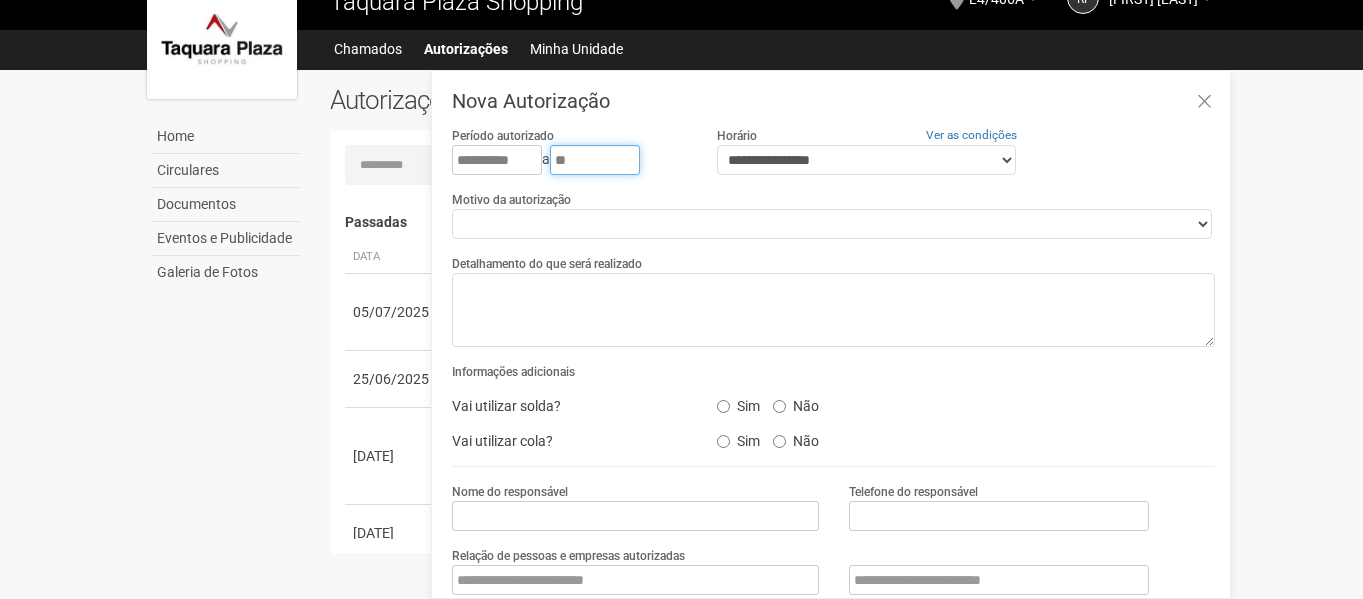 type on "*" 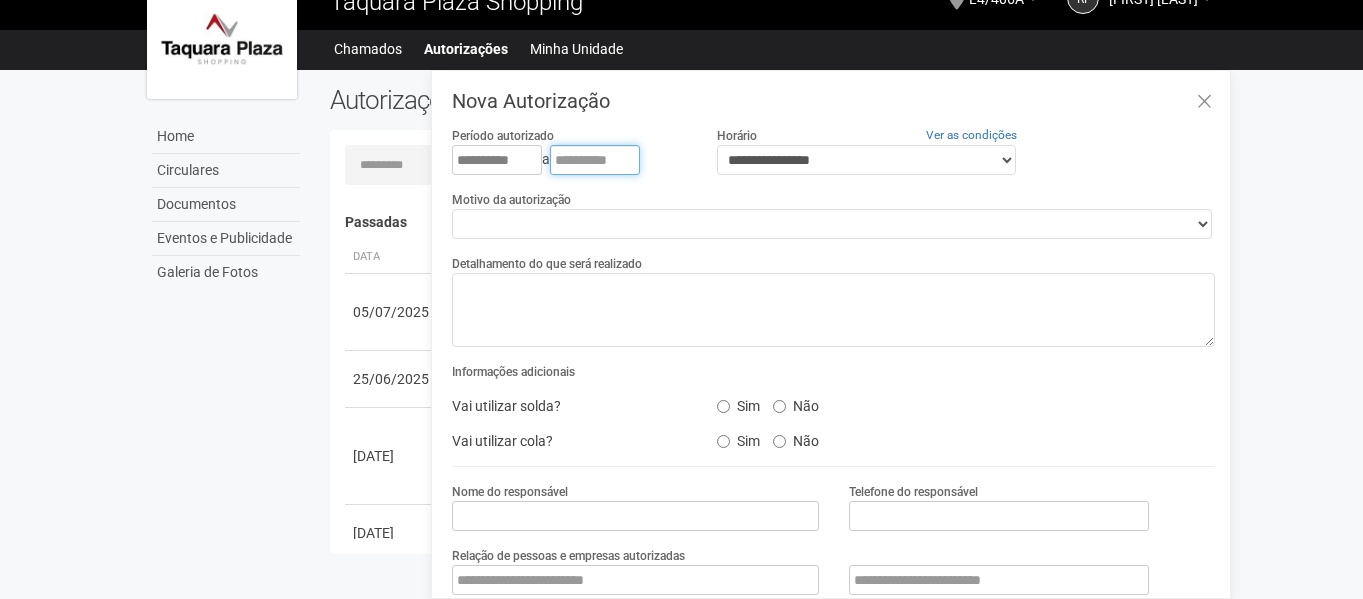 click at bounding box center (595, 160) 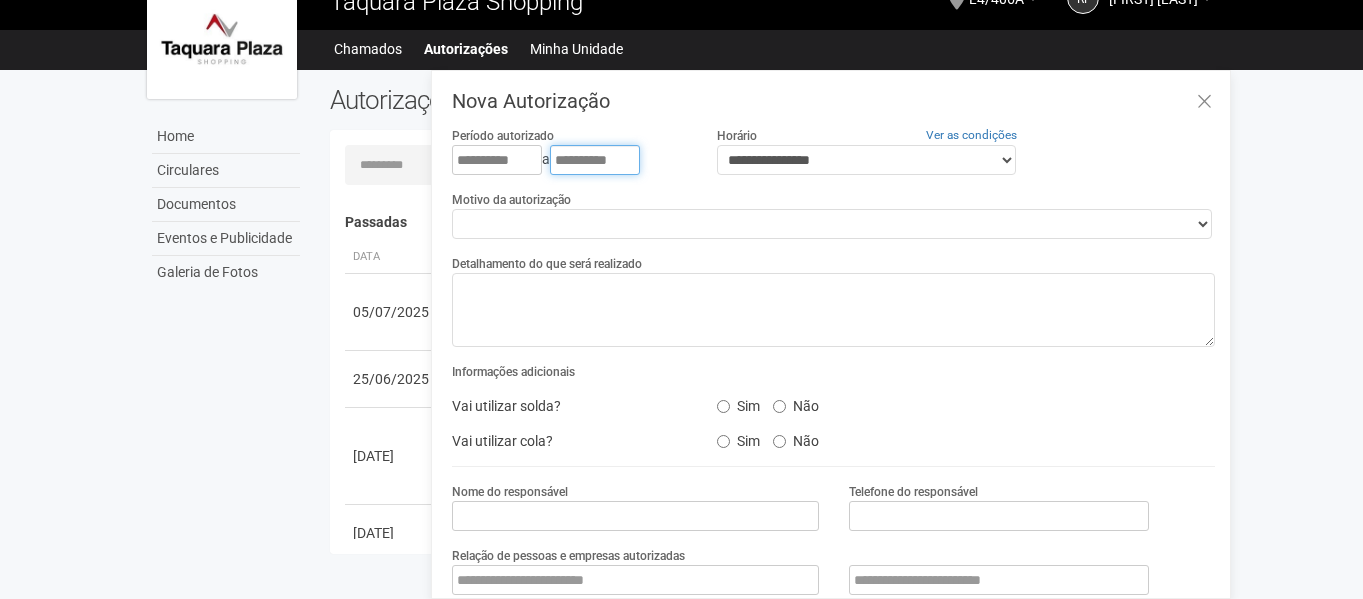 type on "**********" 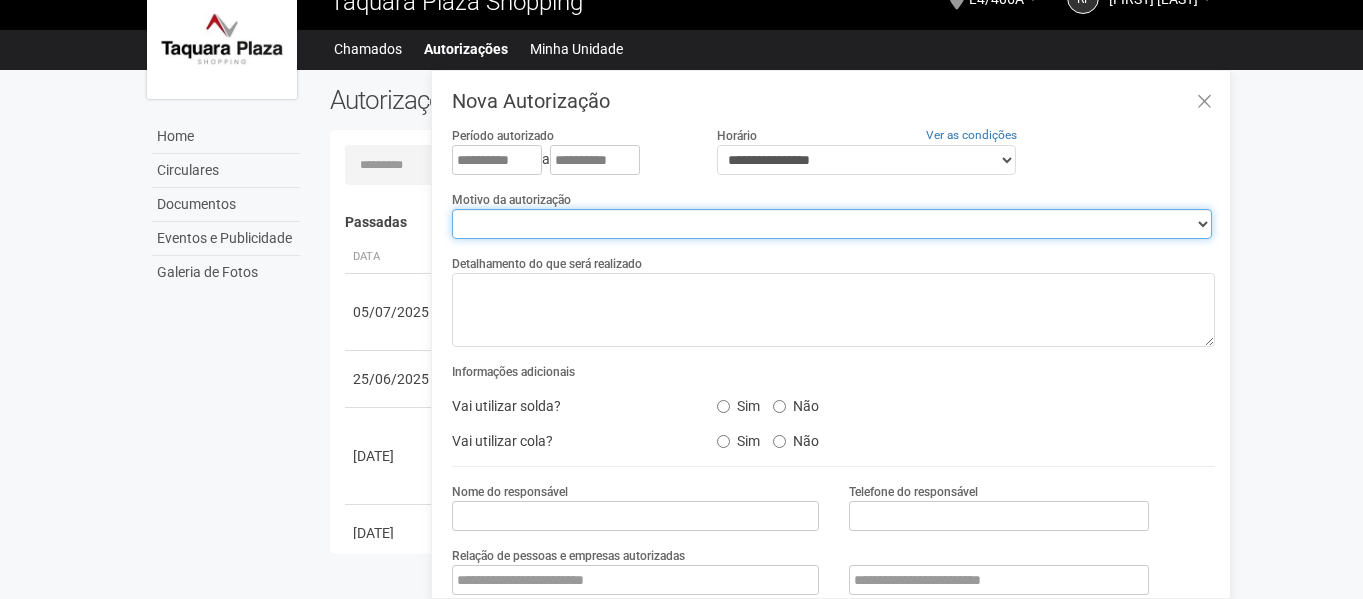 click on "**********" at bounding box center (832, 224) 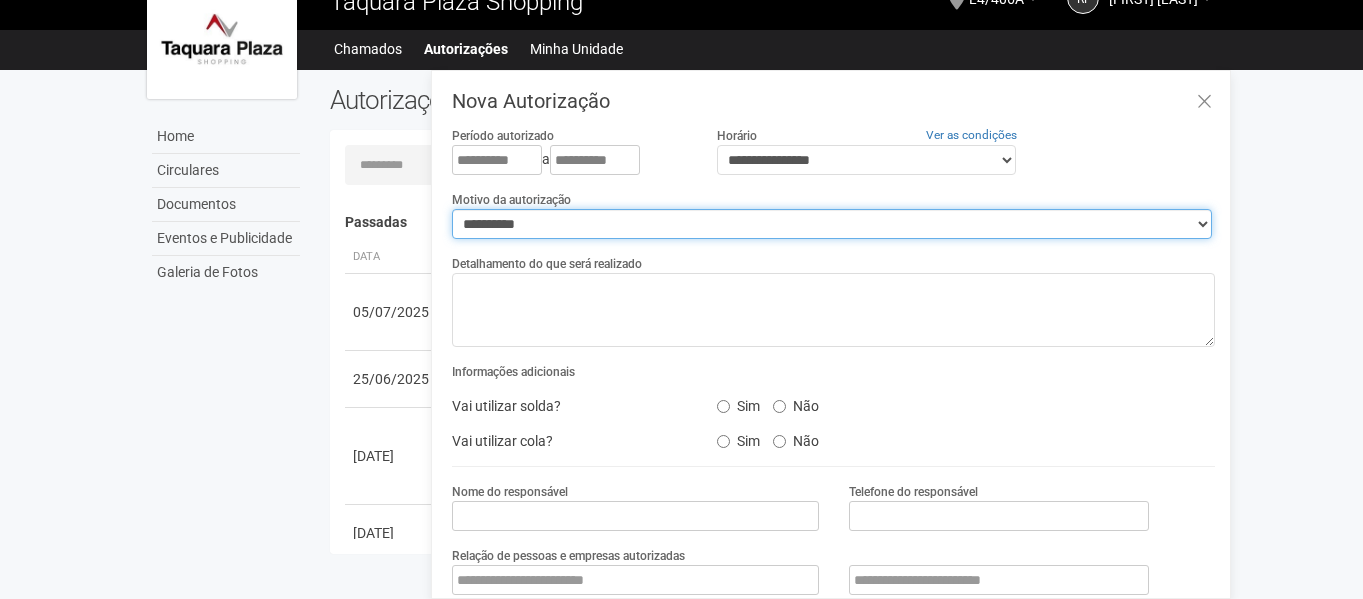click on "**********" at bounding box center (832, 224) 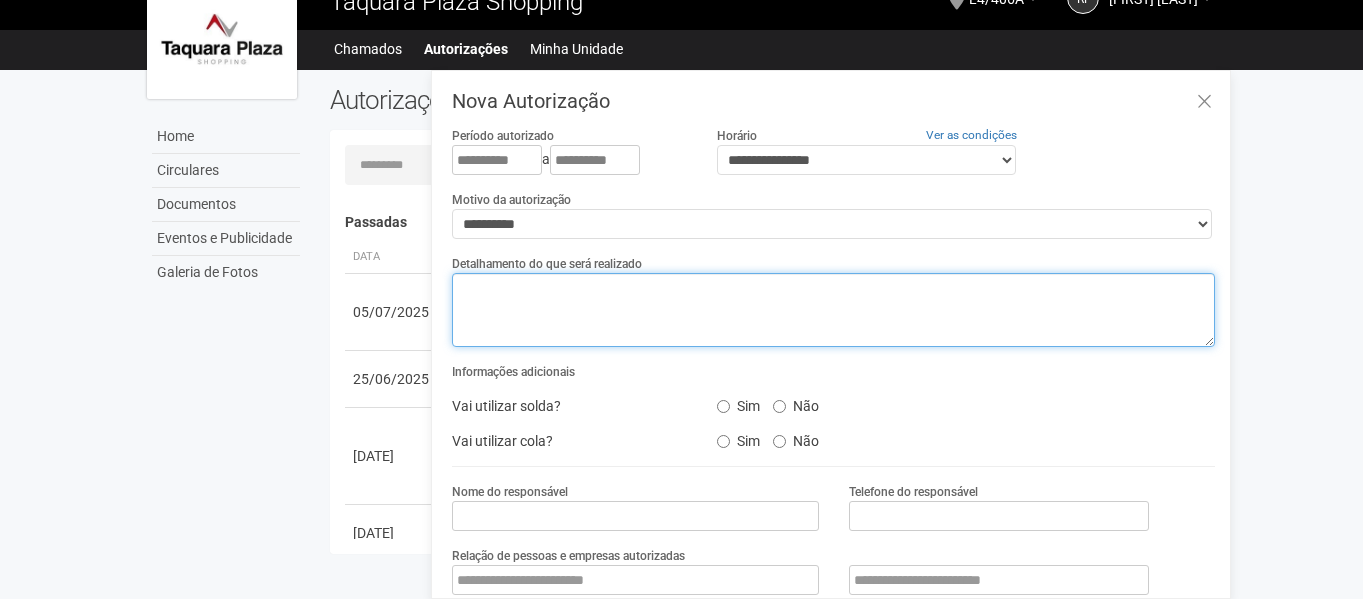 click at bounding box center (833, 310) 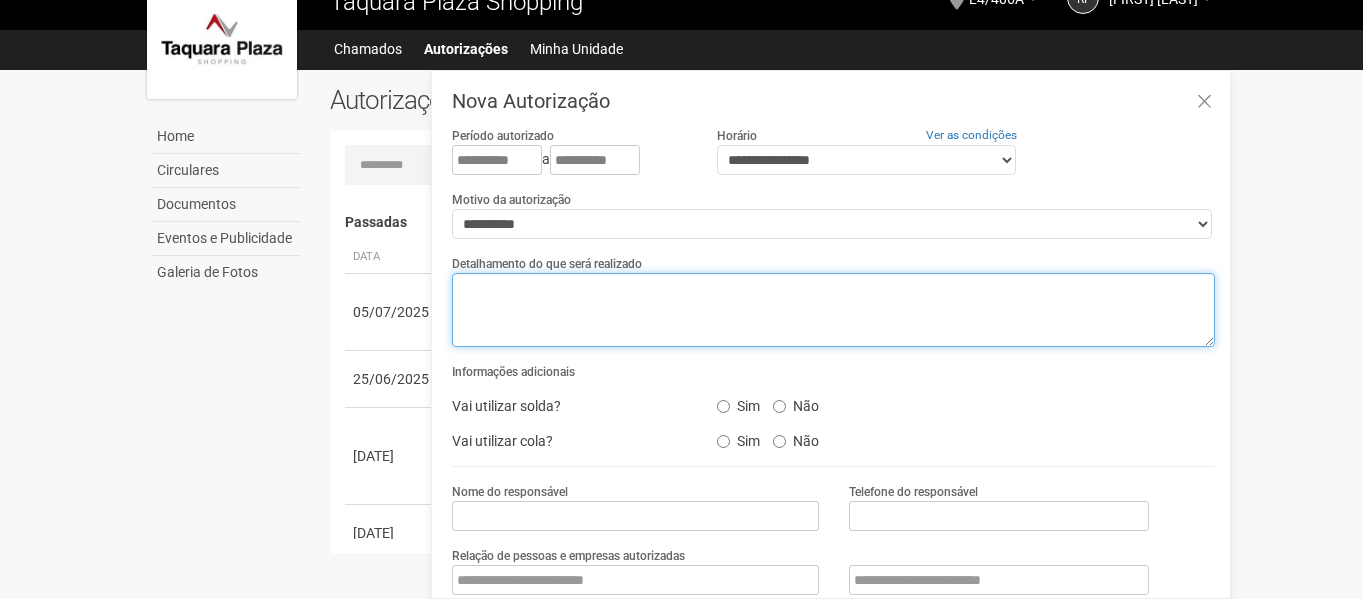paste on "**********" 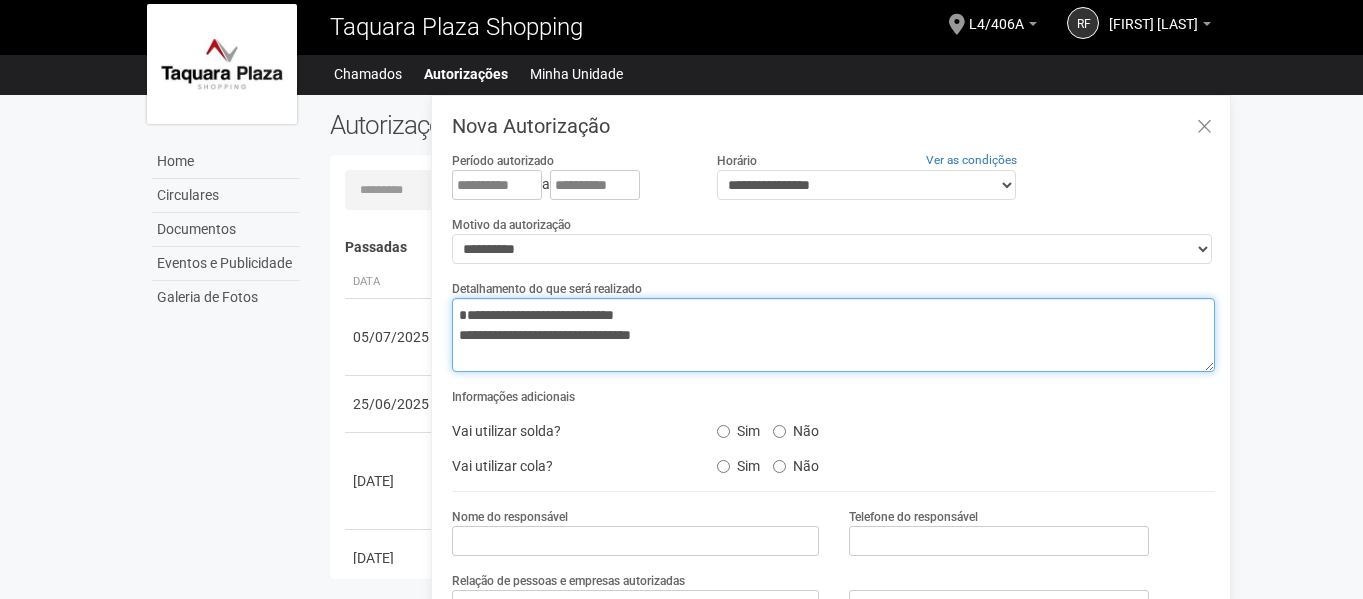 scroll, scrollTop: 0, scrollLeft: 0, axis: both 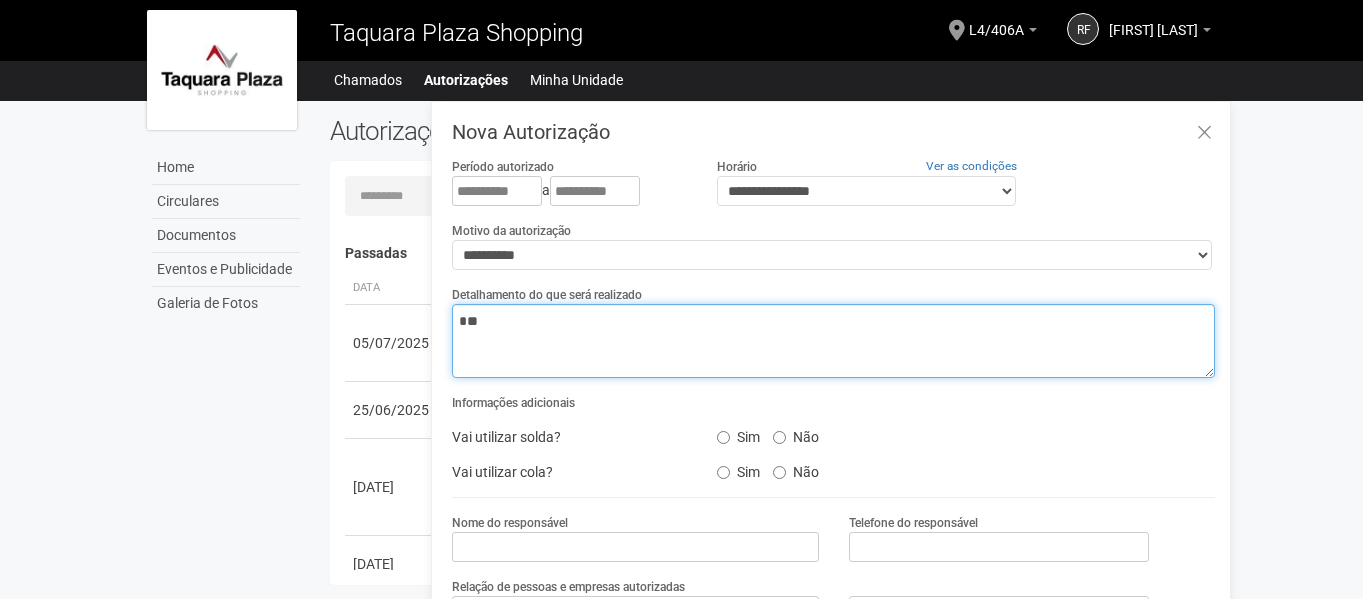type on "*" 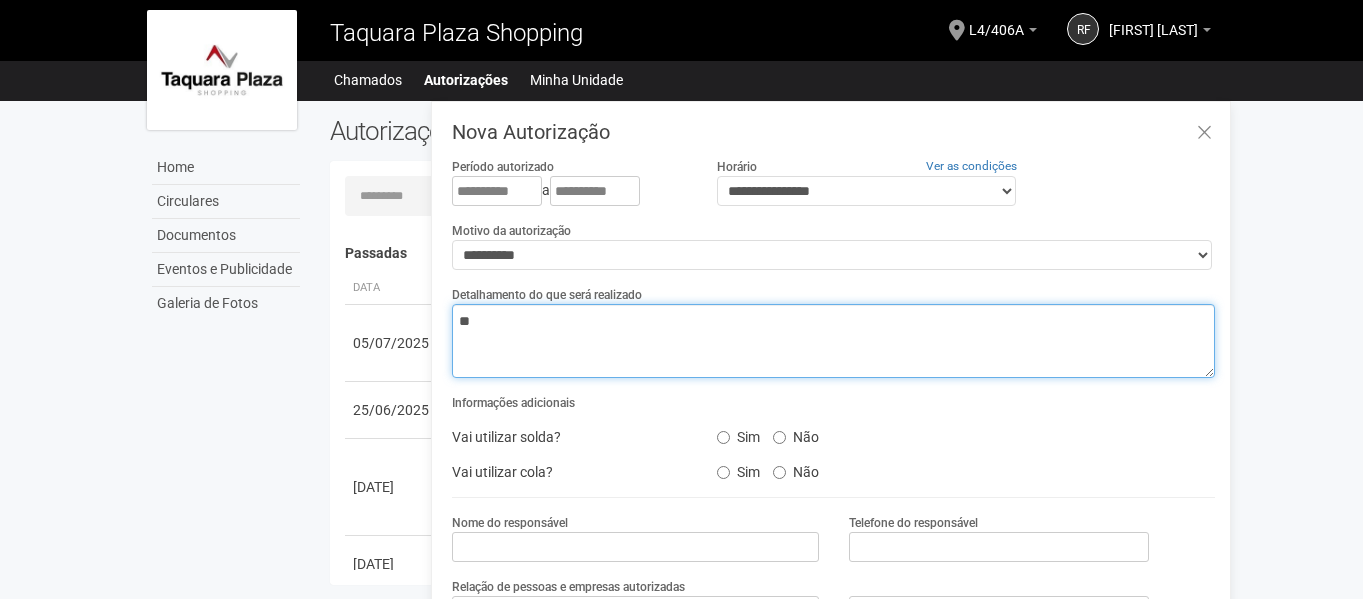 type on "*" 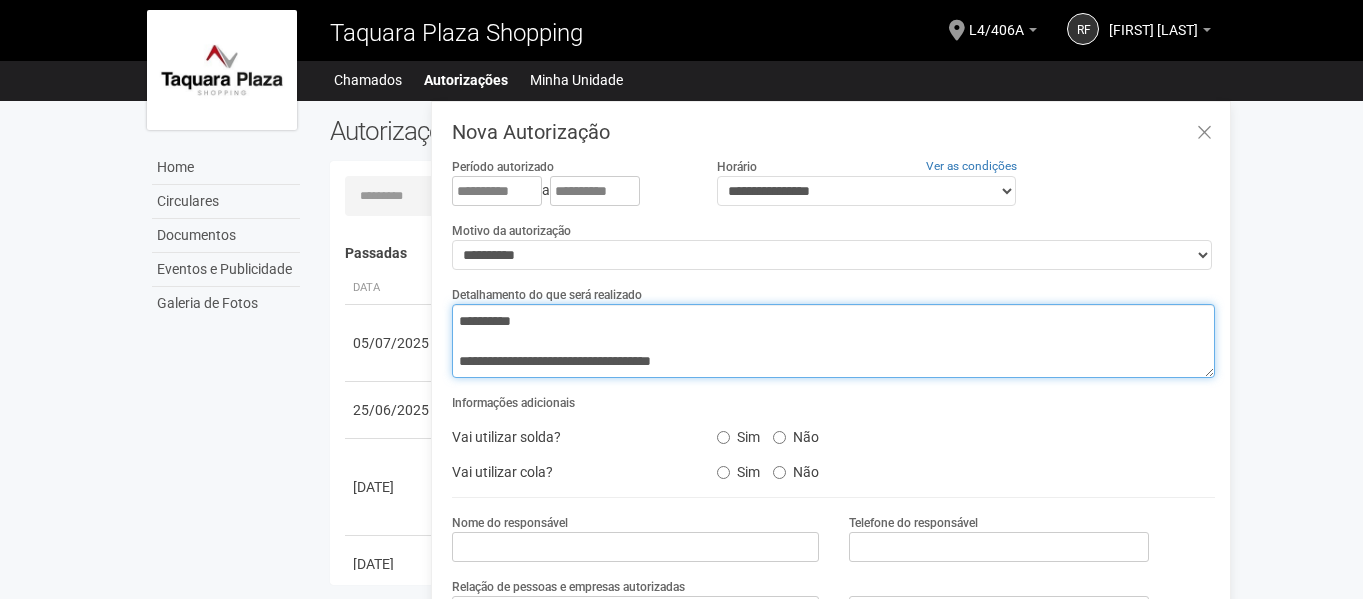 click on "**********" at bounding box center [833, 341] 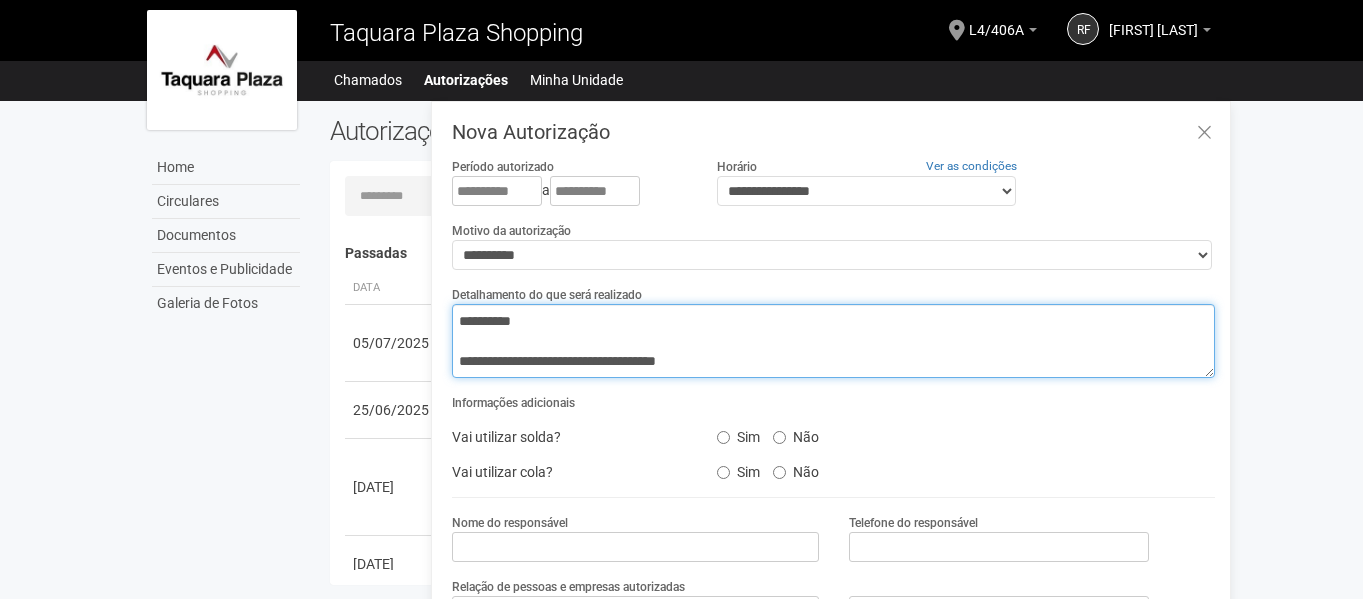 click on "**********" at bounding box center (833, 341) 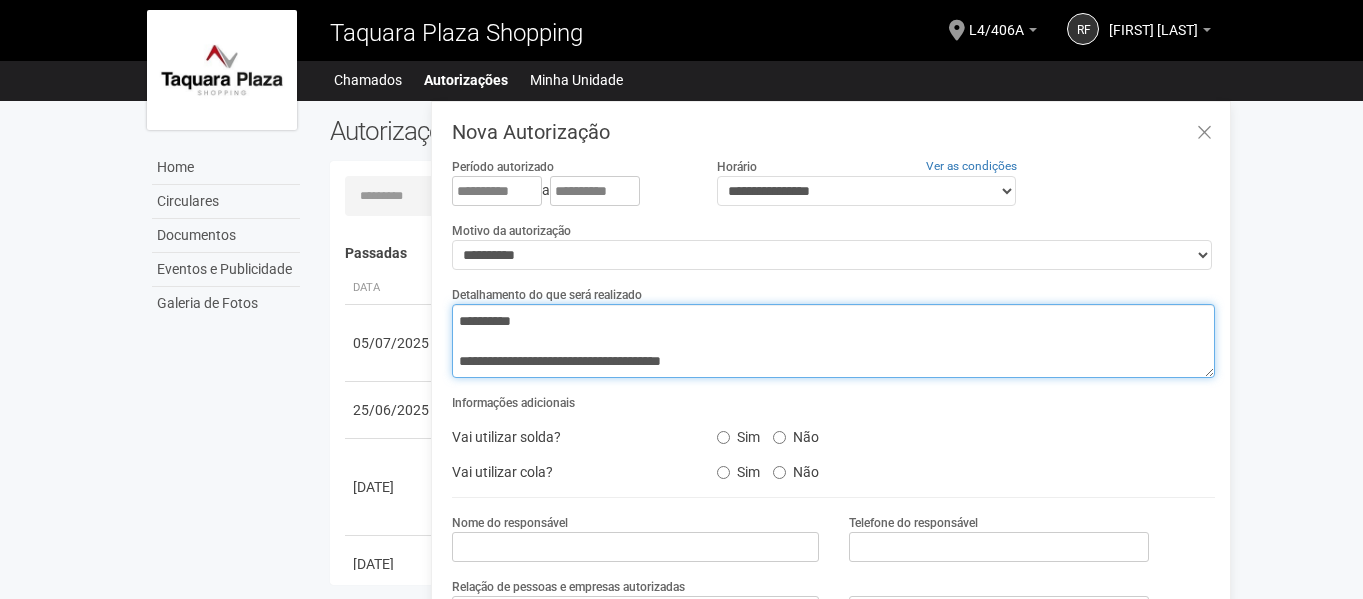 scroll, scrollTop: 13, scrollLeft: 0, axis: vertical 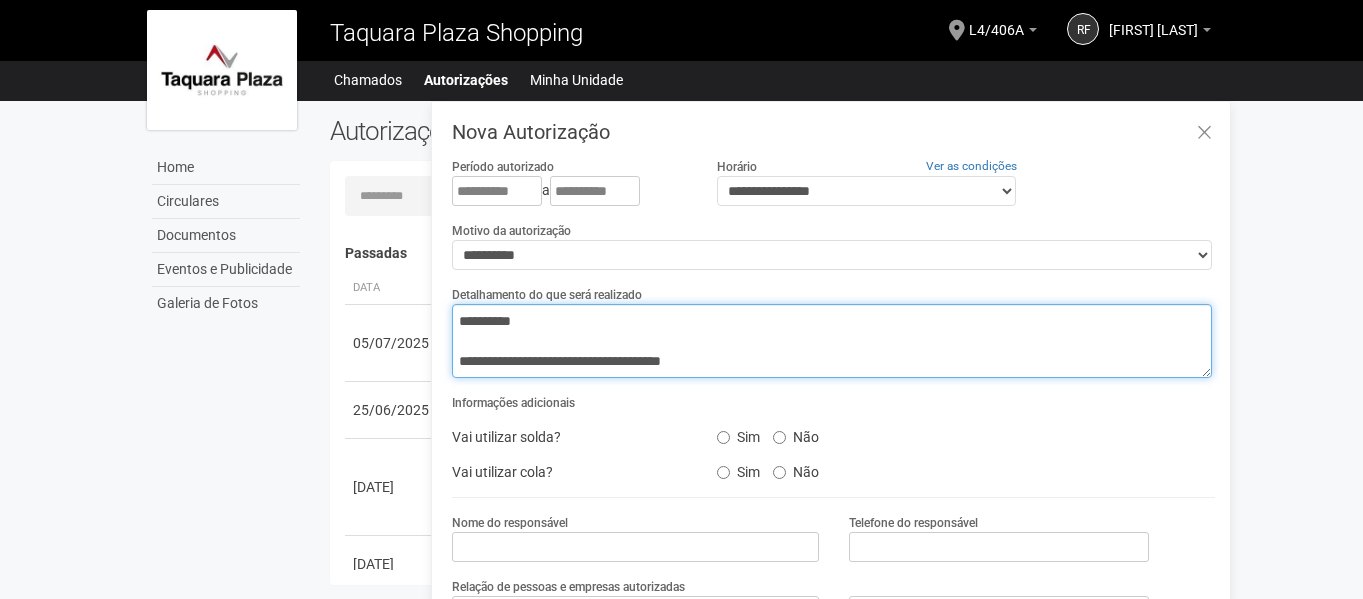 paste on "**********" 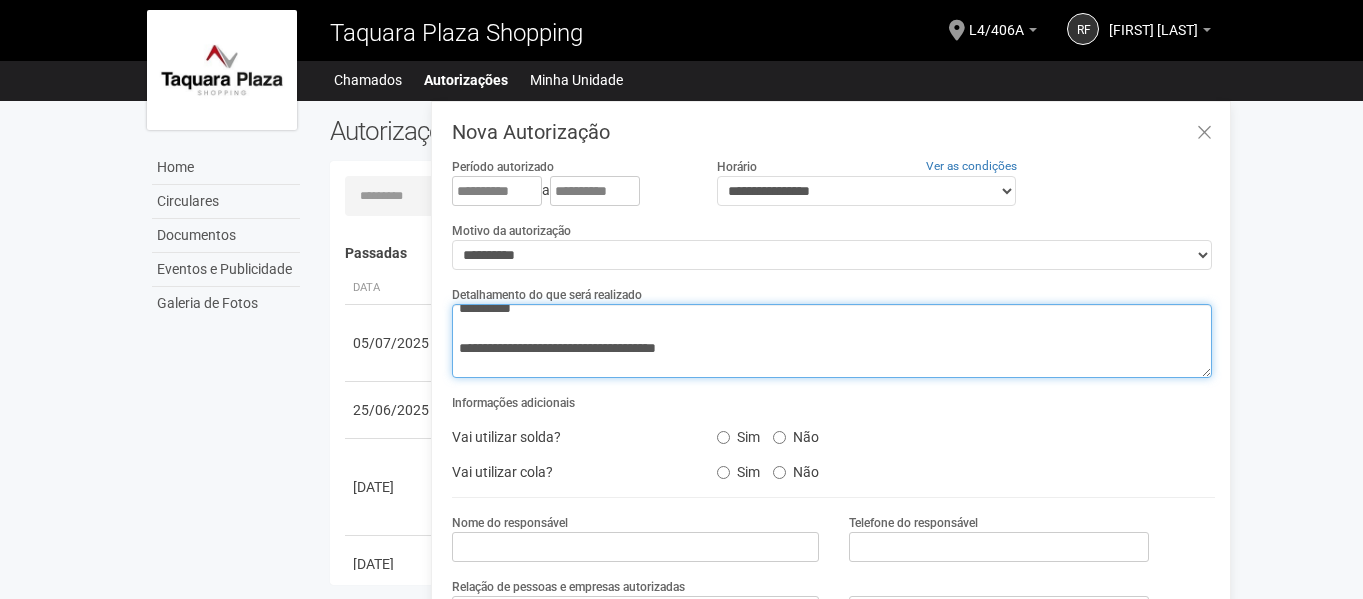 scroll, scrollTop: 53, scrollLeft: 0, axis: vertical 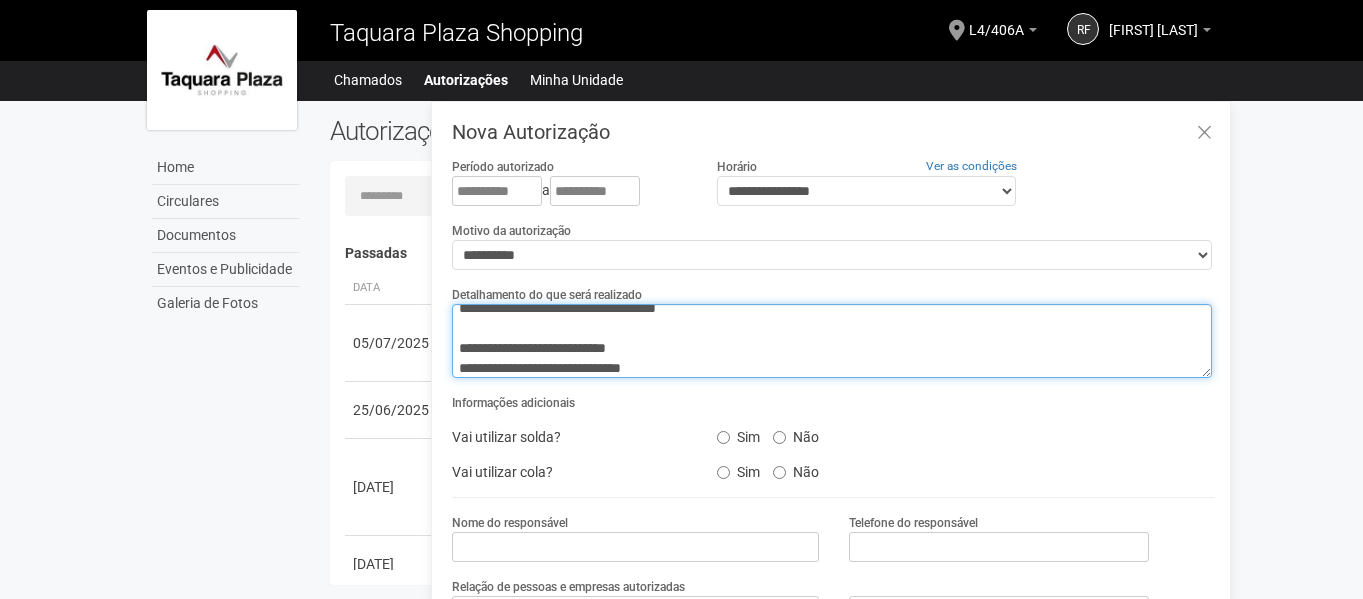 type on "**********" 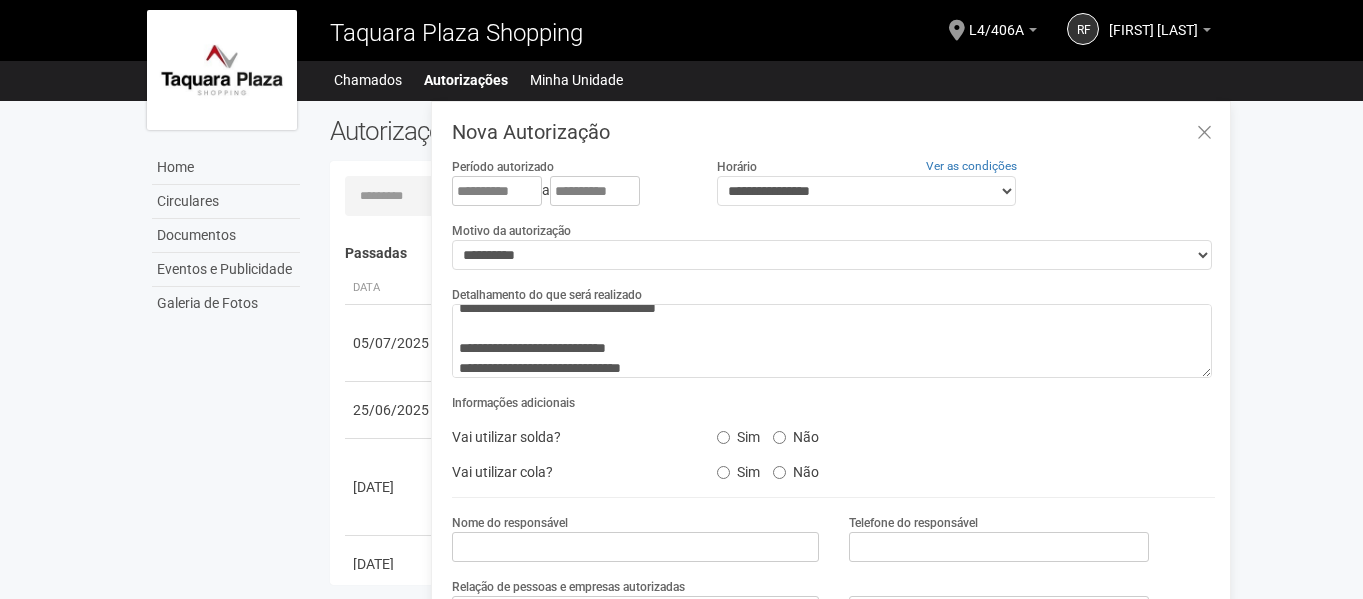 click on "Nome do responsável" at bounding box center [635, 537] 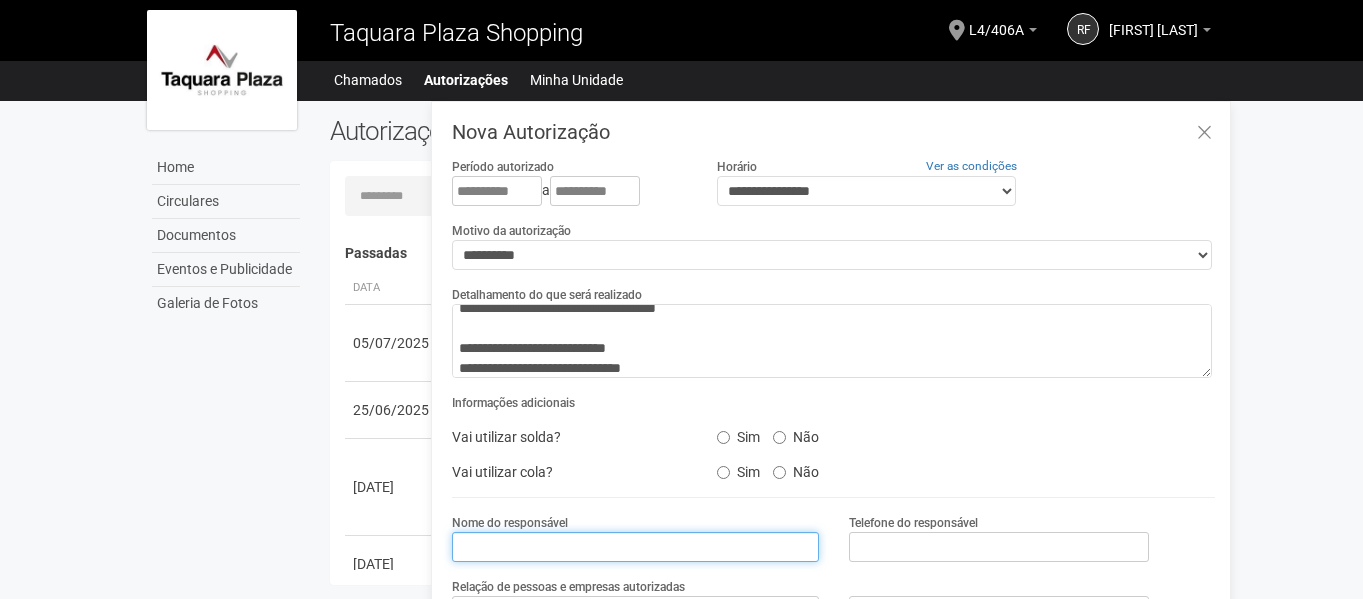 click at bounding box center (635, 547) 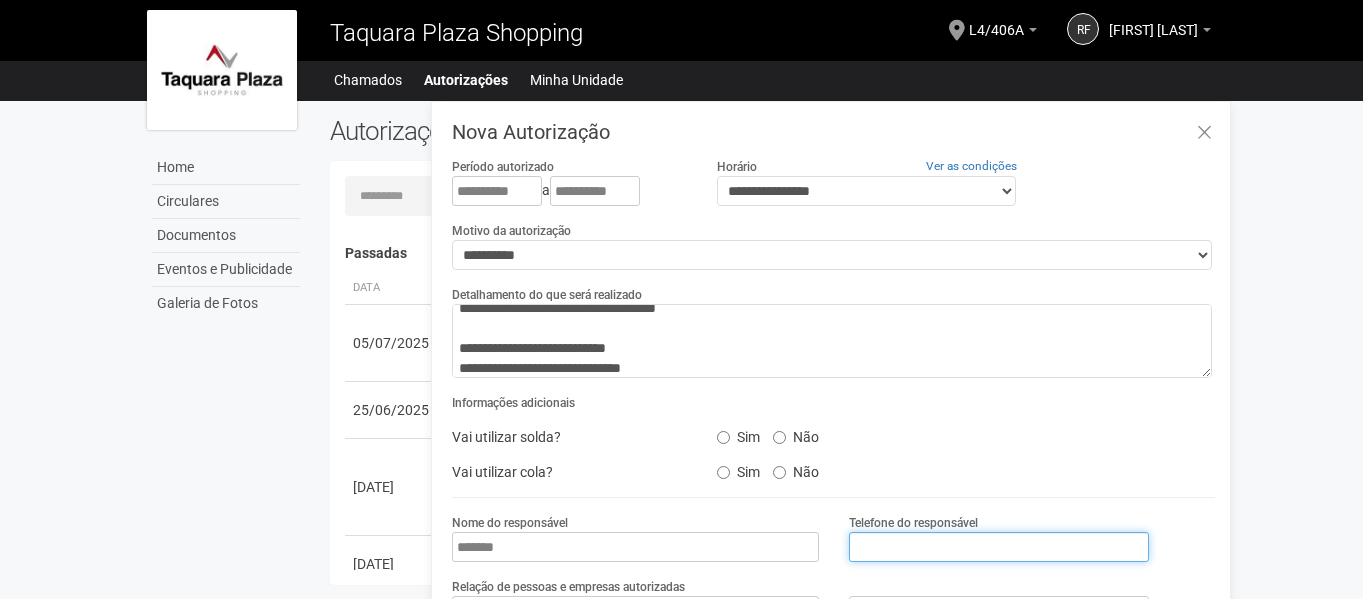 click at bounding box center [999, 547] 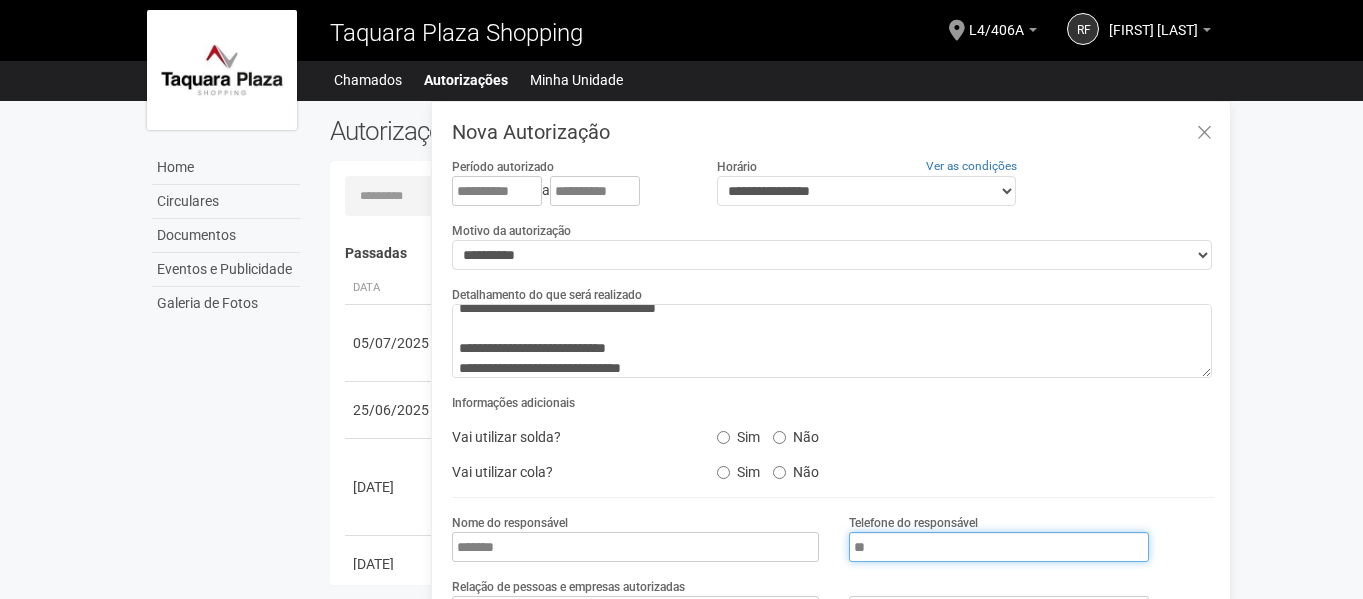 type on "**********" 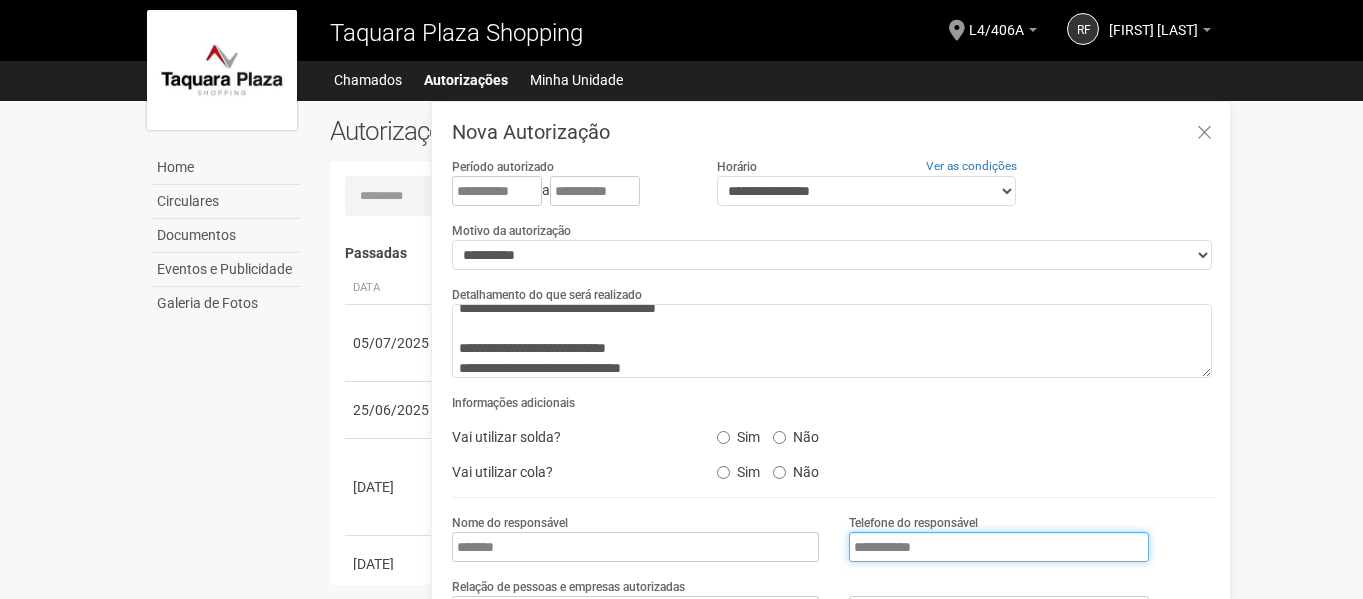 scroll, scrollTop: 60, scrollLeft: 0, axis: vertical 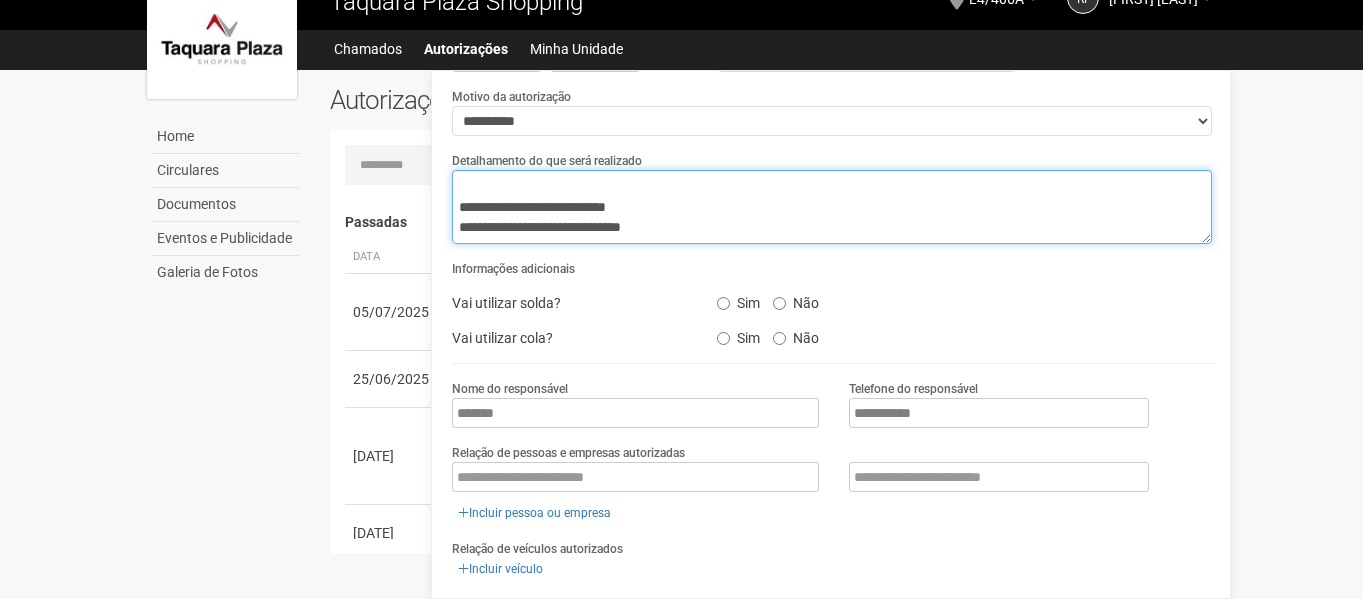 drag, startPoint x: 574, startPoint y: 203, endPoint x: 462, endPoint y: 203, distance: 112 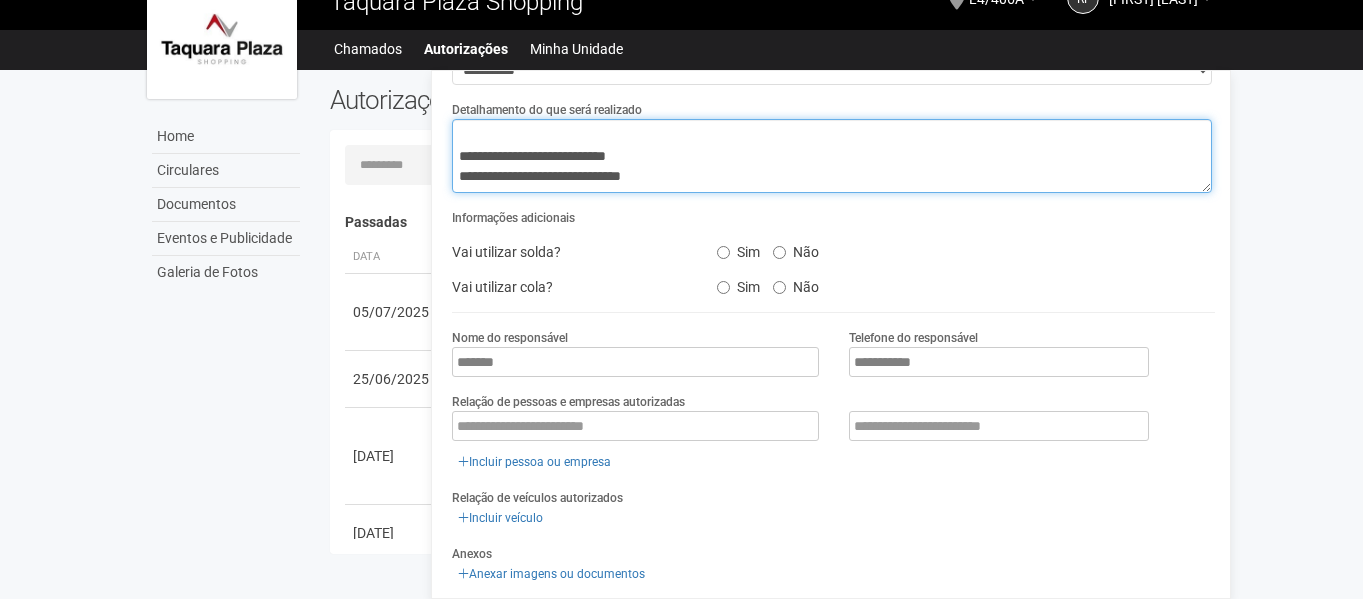 scroll, scrollTop: 203, scrollLeft: 0, axis: vertical 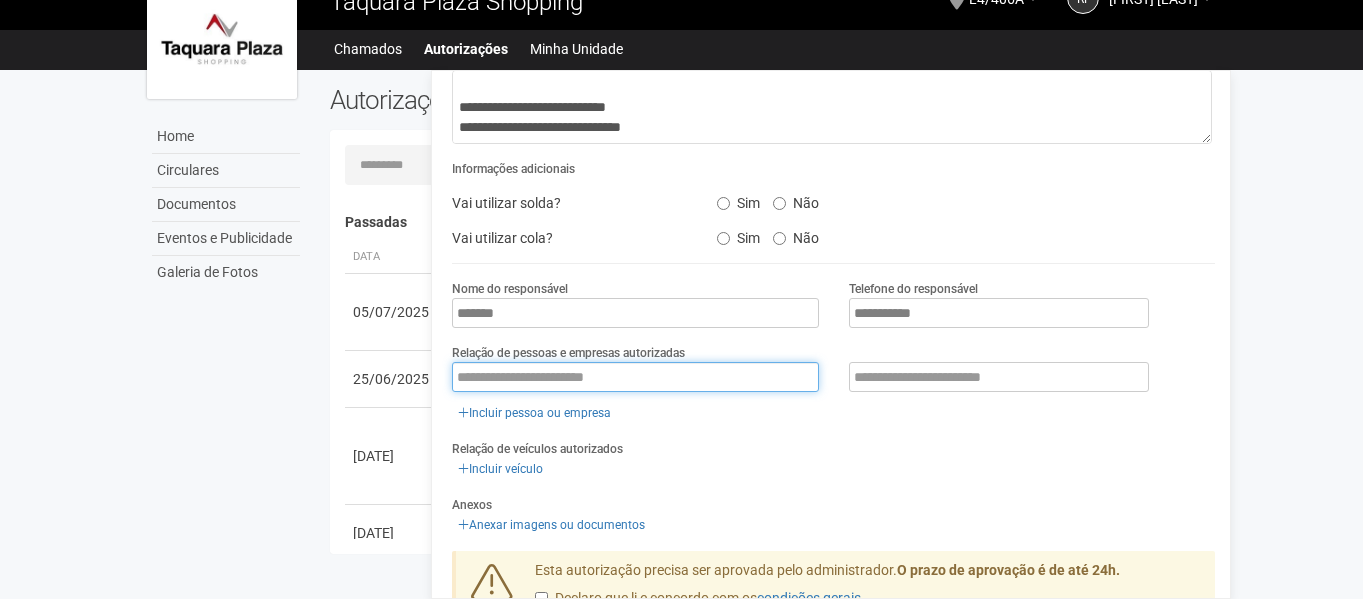 click at bounding box center [635, 377] 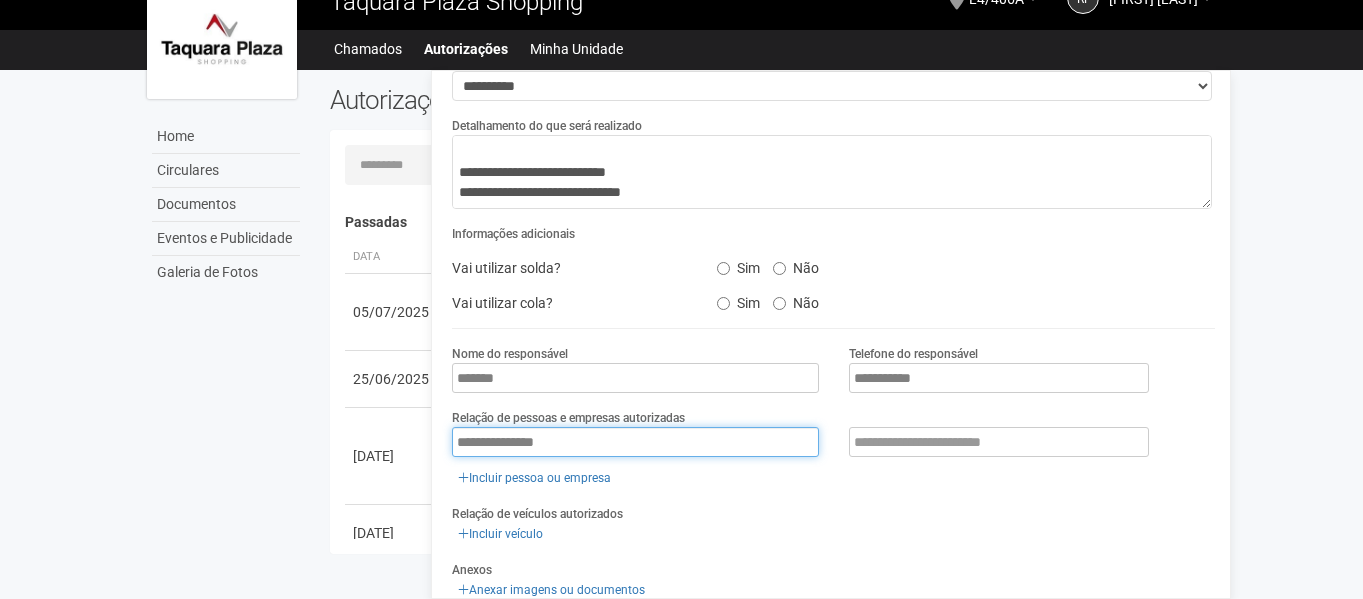 scroll, scrollTop: 103, scrollLeft: 0, axis: vertical 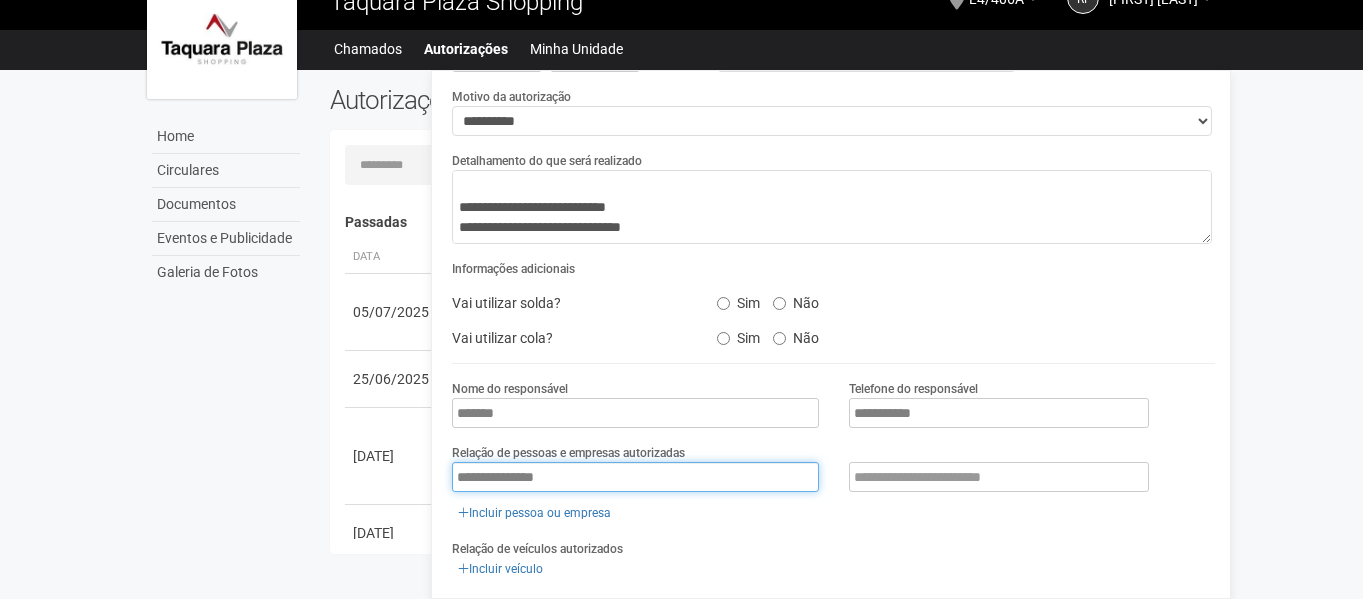 type on "**********" 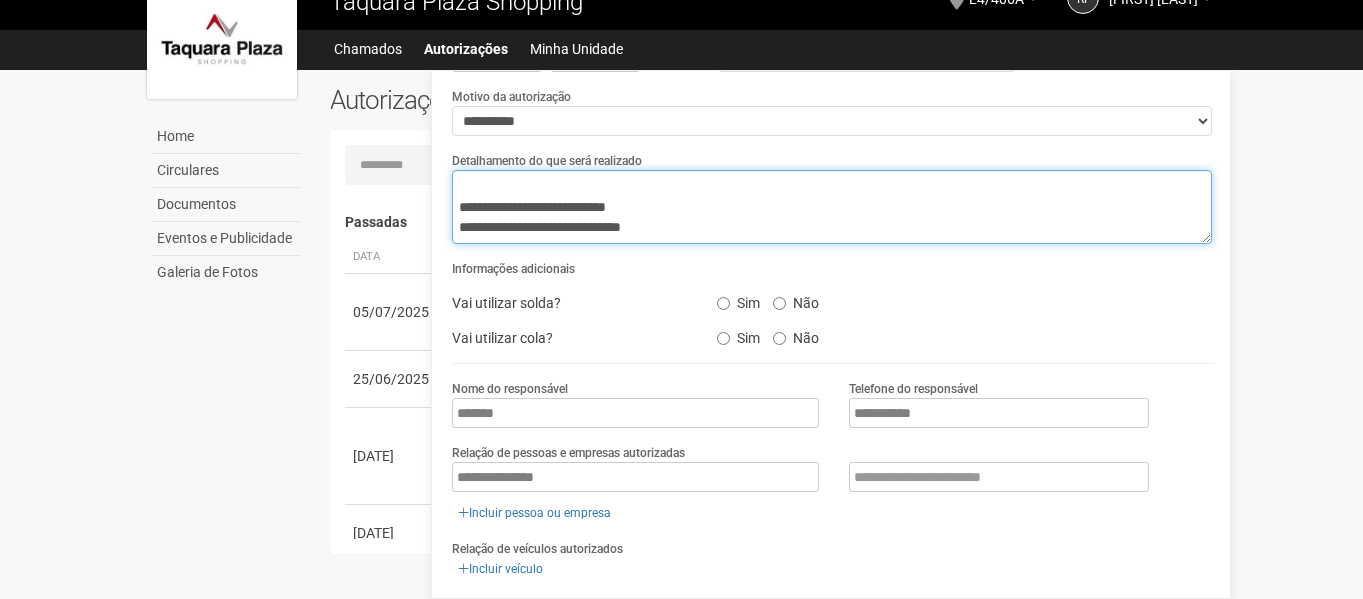 drag, startPoint x: 679, startPoint y: 202, endPoint x: 585, endPoint y: 205, distance: 94.04786 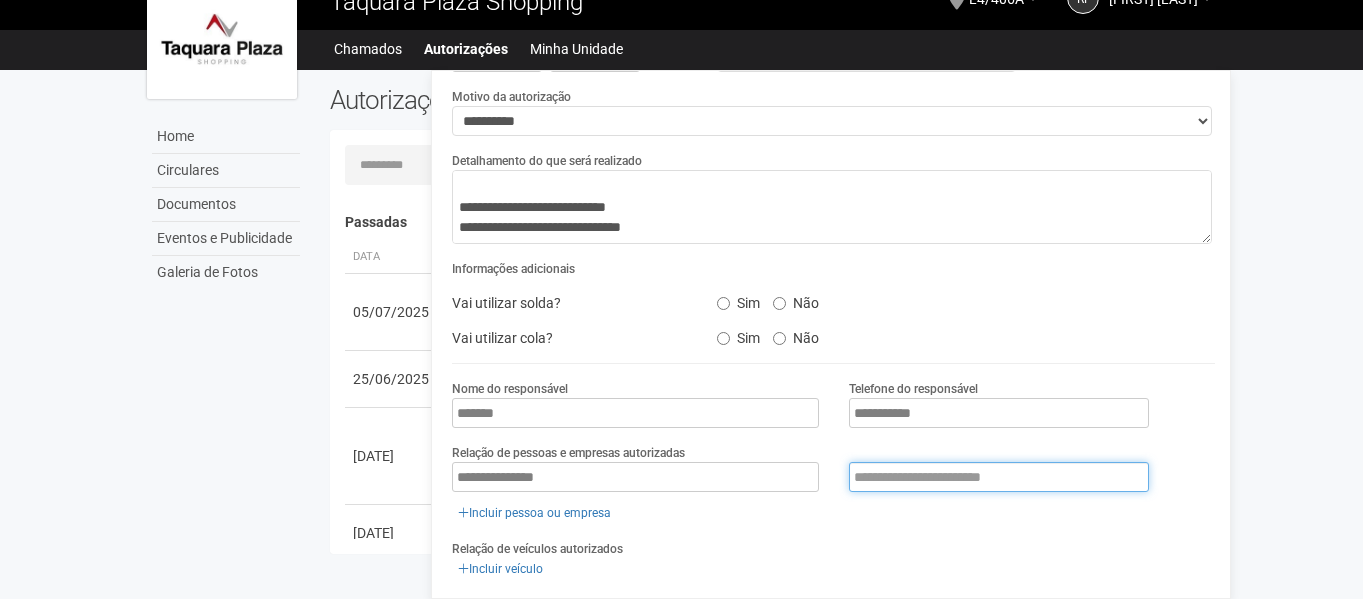 click at bounding box center (999, 477) 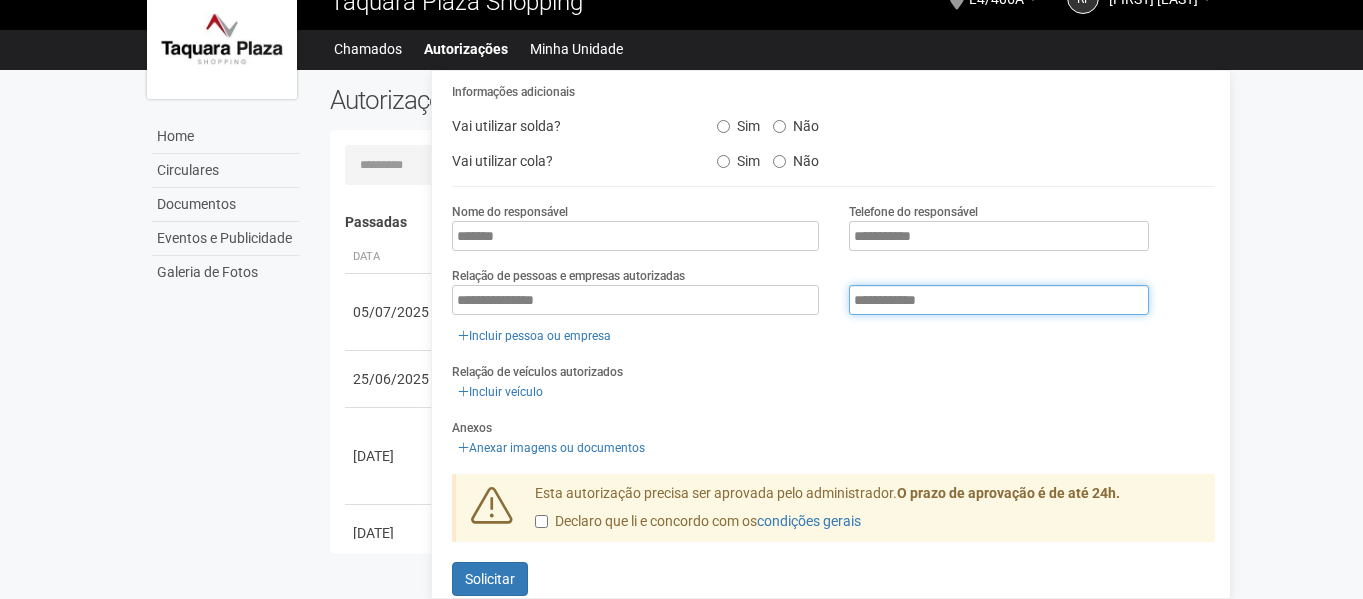 scroll, scrollTop: 303, scrollLeft: 0, axis: vertical 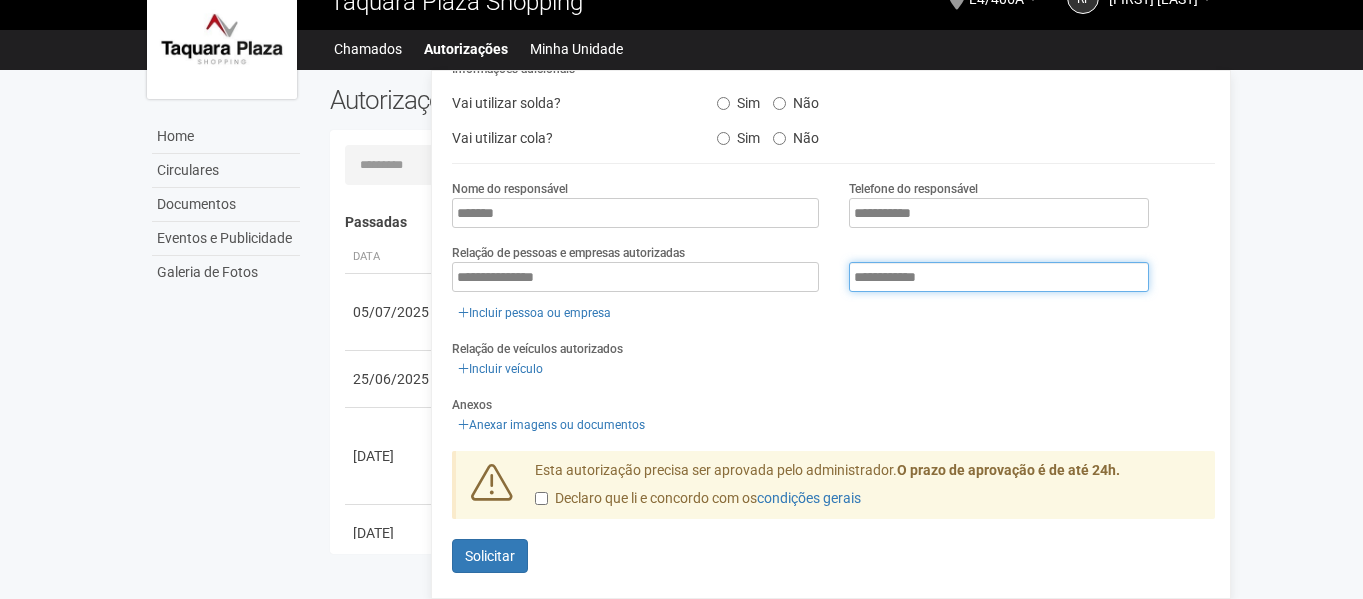 type on "**********" 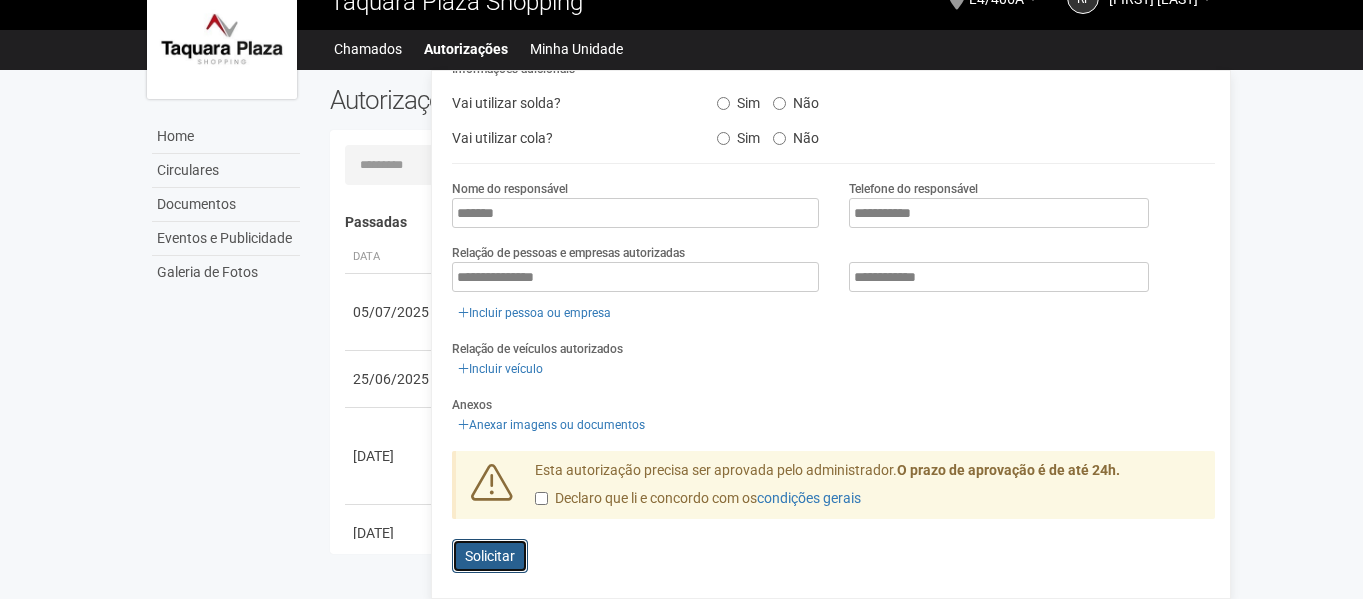 click on "Solicitar" at bounding box center (490, 556) 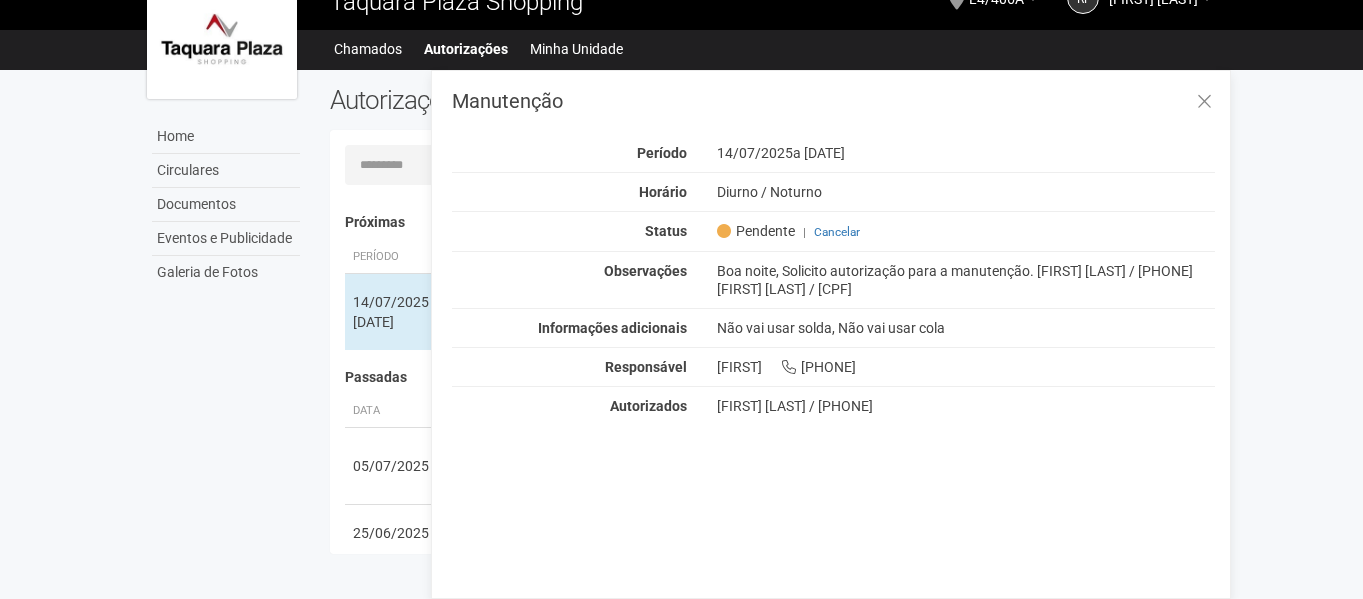 scroll, scrollTop: 0, scrollLeft: 0, axis: both 